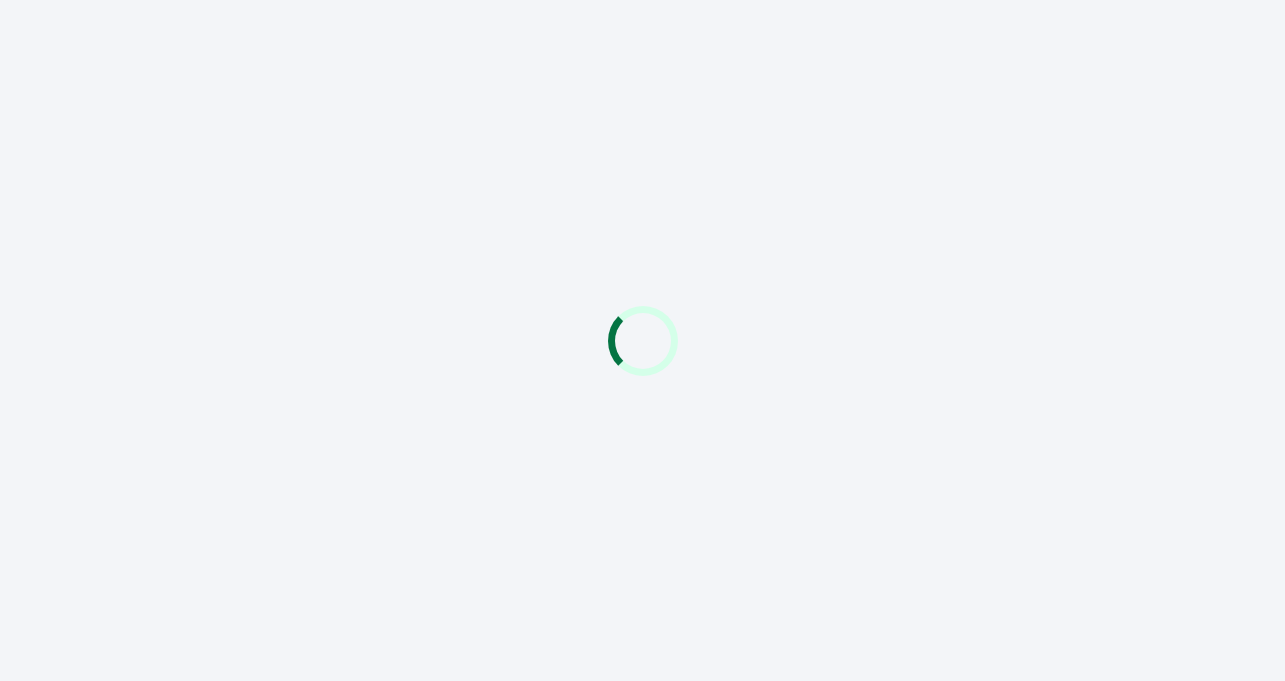 scroll, scrollTop: 0, scrollLeft: 0, axis: both 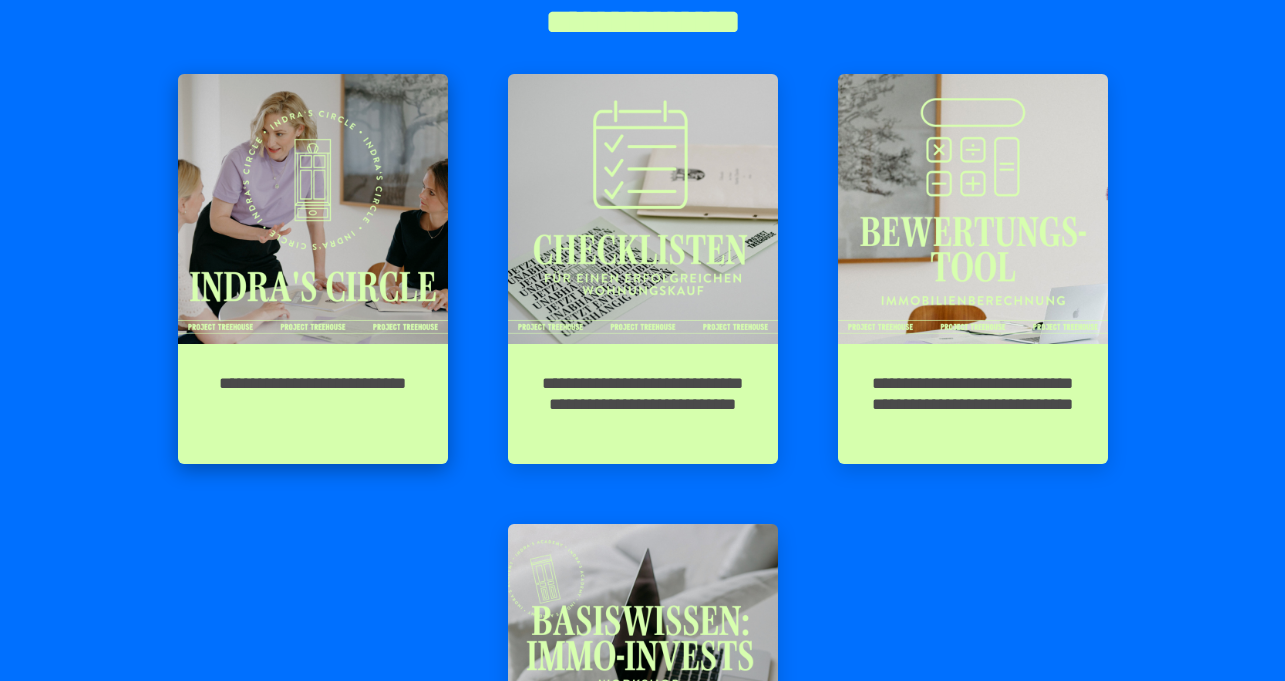 click on "**********" at bounding box center (313, 404) 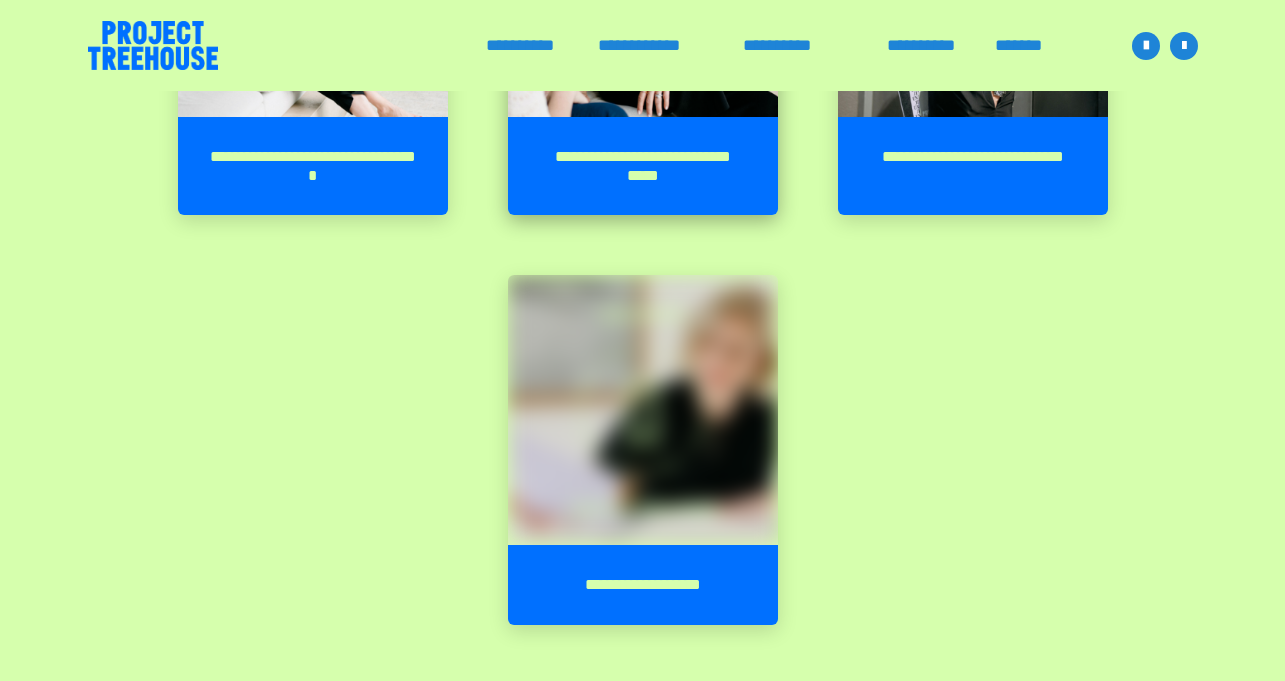 scroll, scrollTop: 3557, scrollLeft: 0, axis: vertical 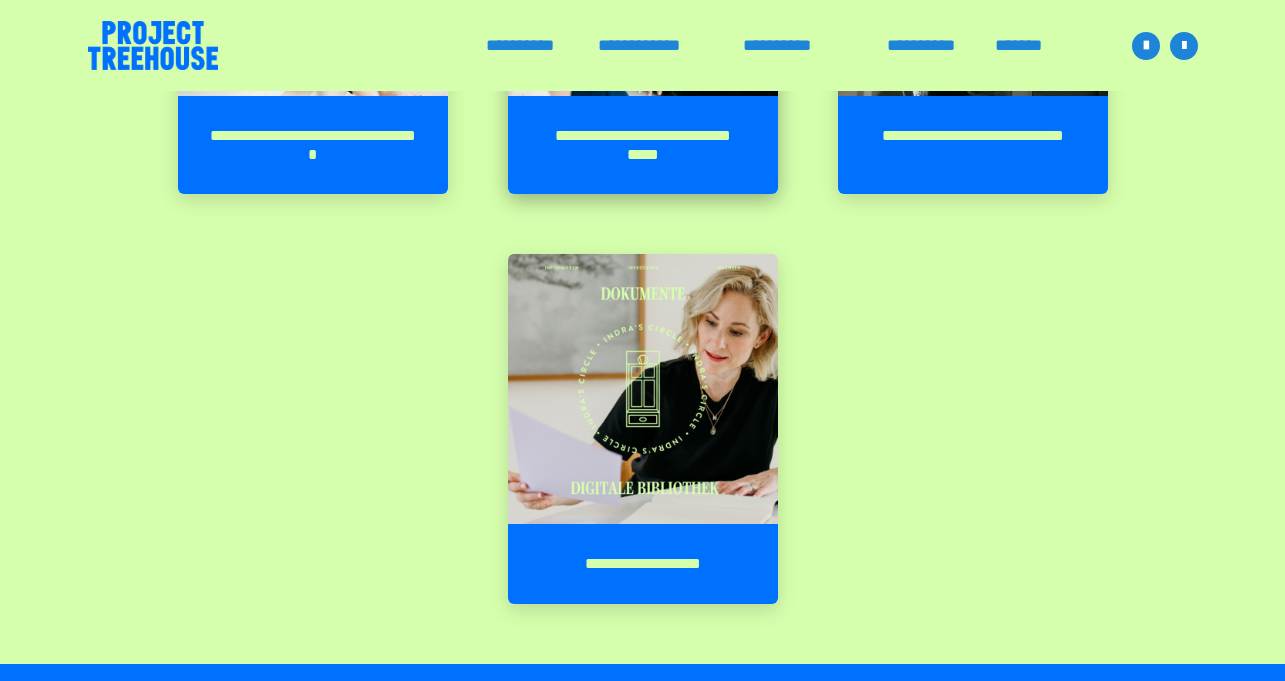 click on "**********" at bounding box center (643, 145) 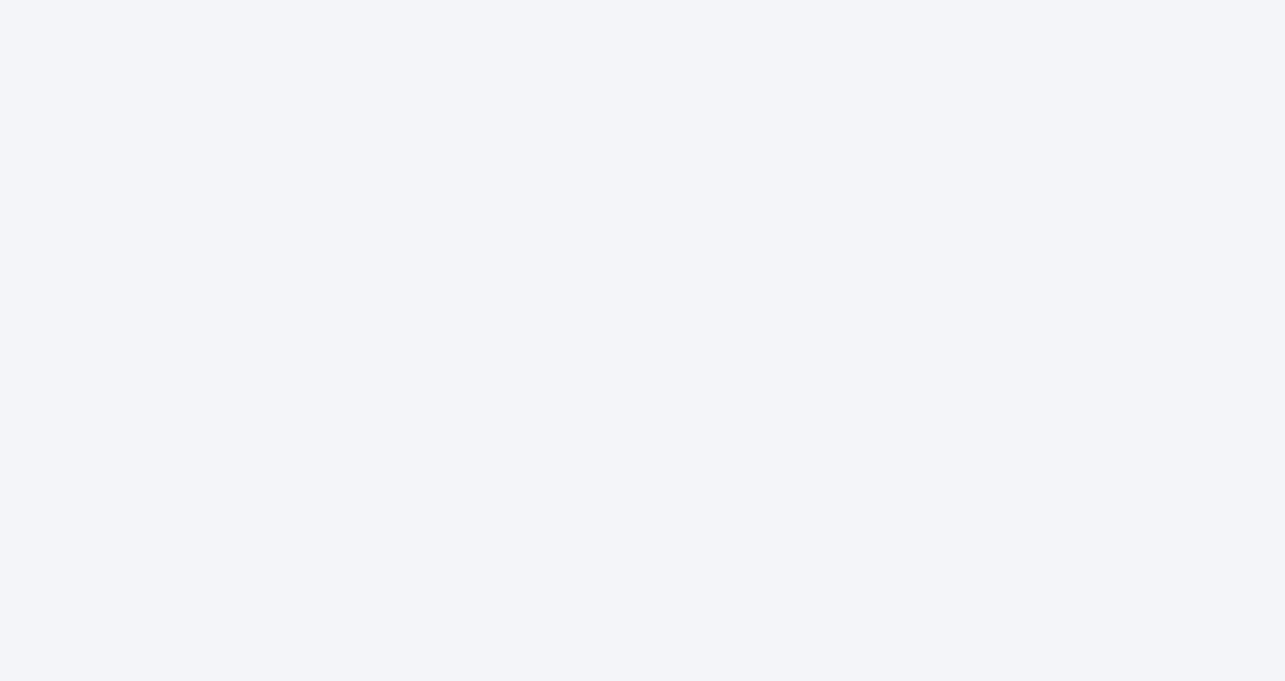 scroll, scrollTop: 0, scrollLeft: 0, axis: both 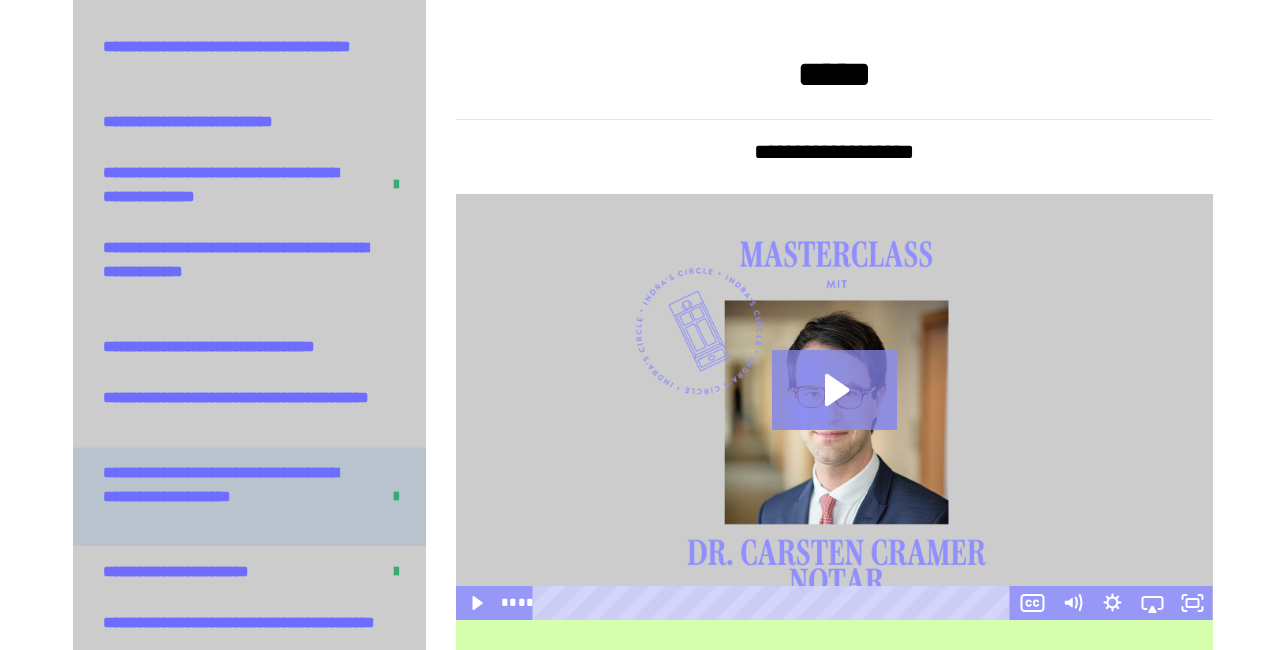 click on "**********" at bounding box center (233, 497) 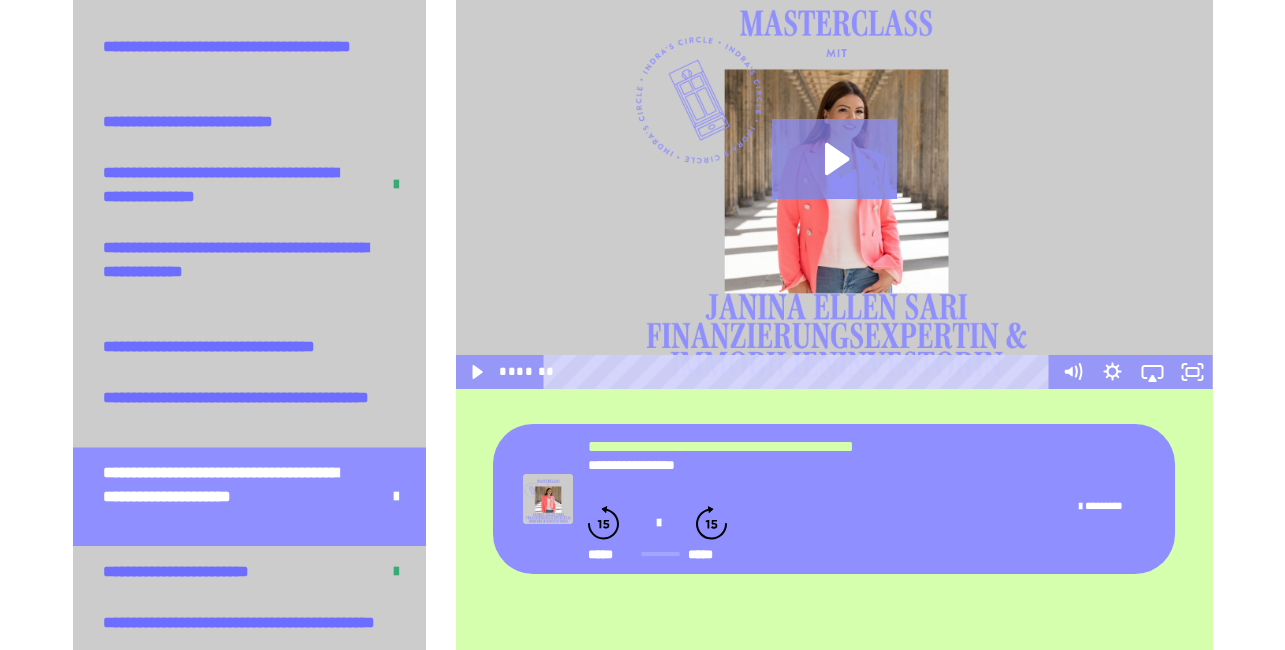 scroll, scrollTop: 612, scrollLeft: 0, axis: vertical 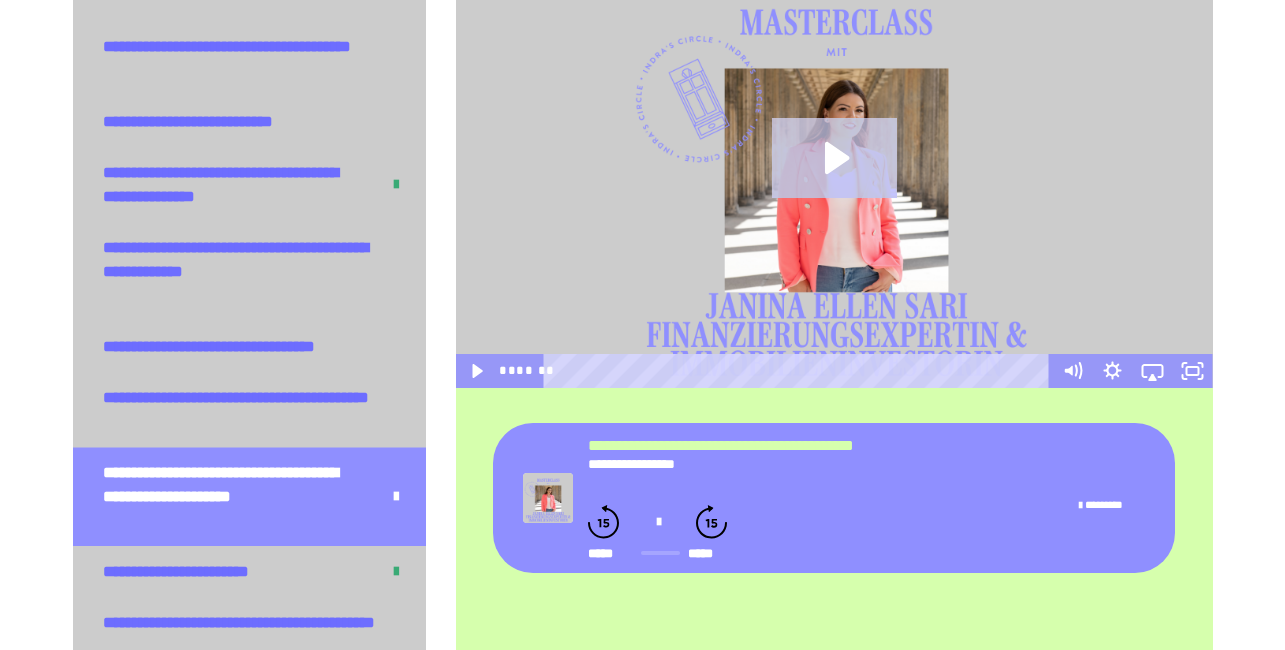 click 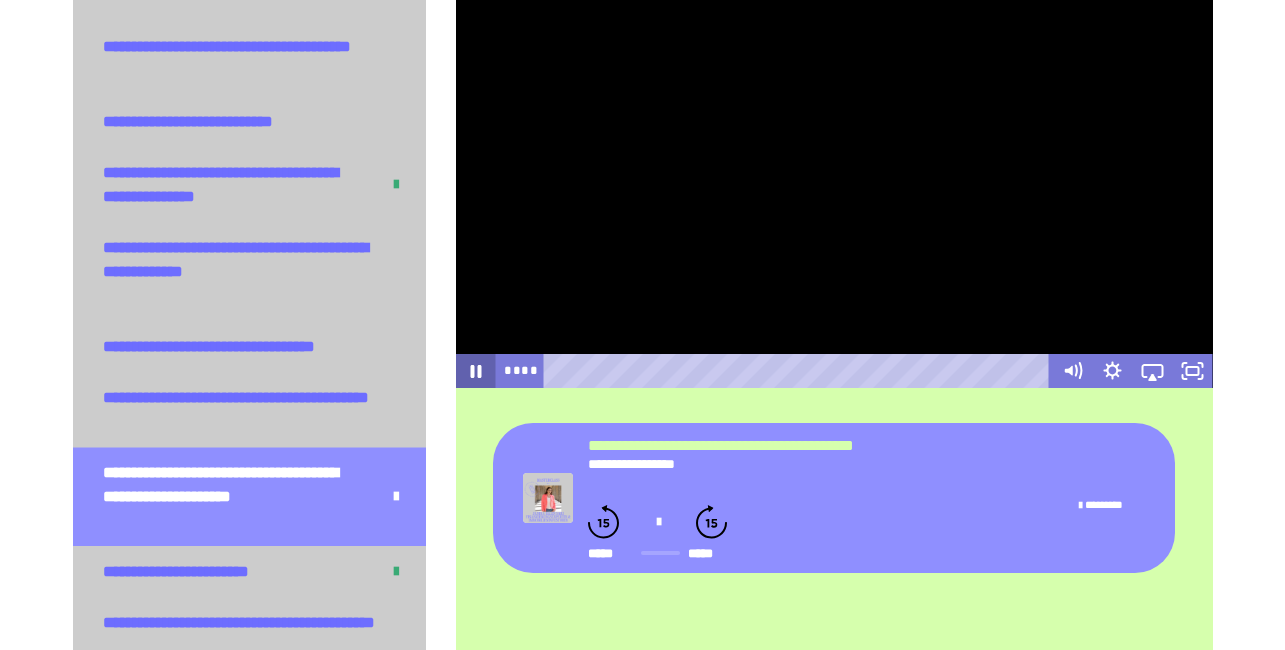 click 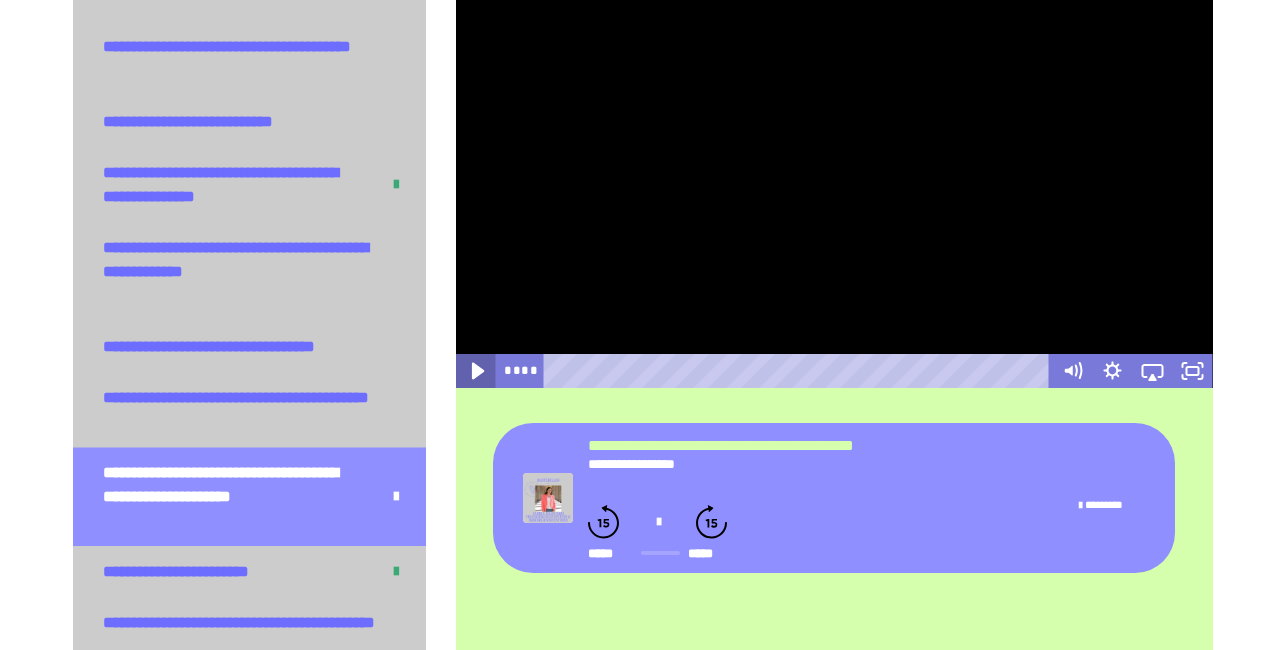 click 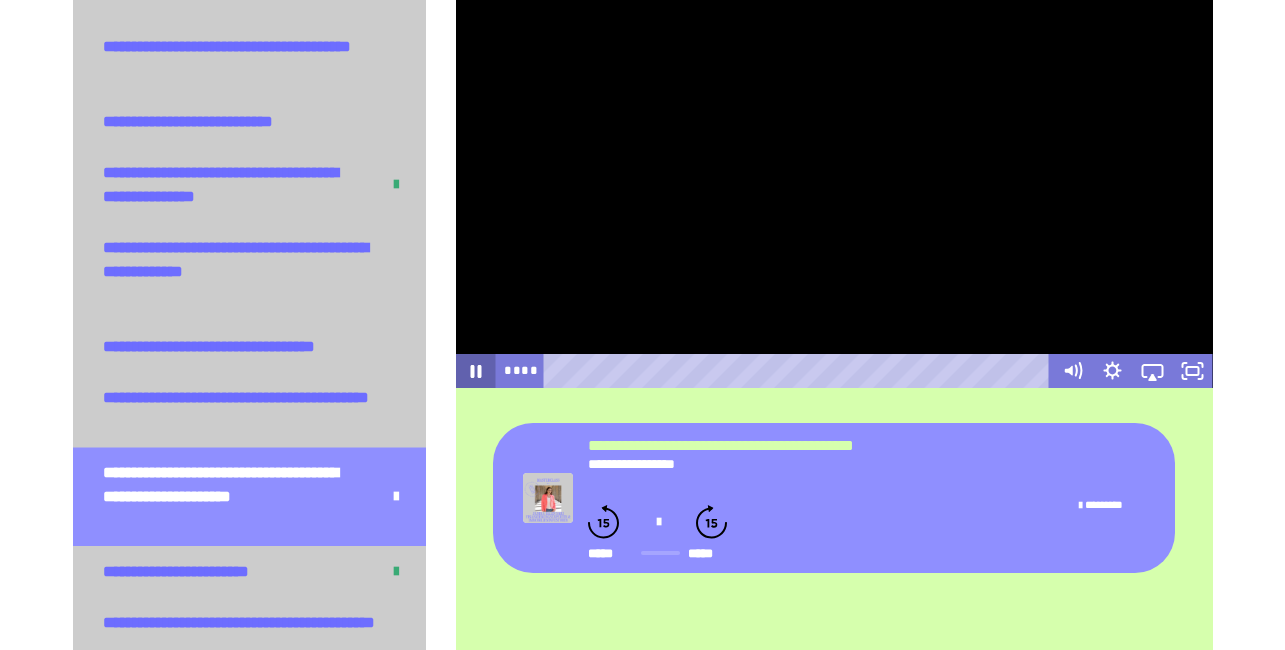 click 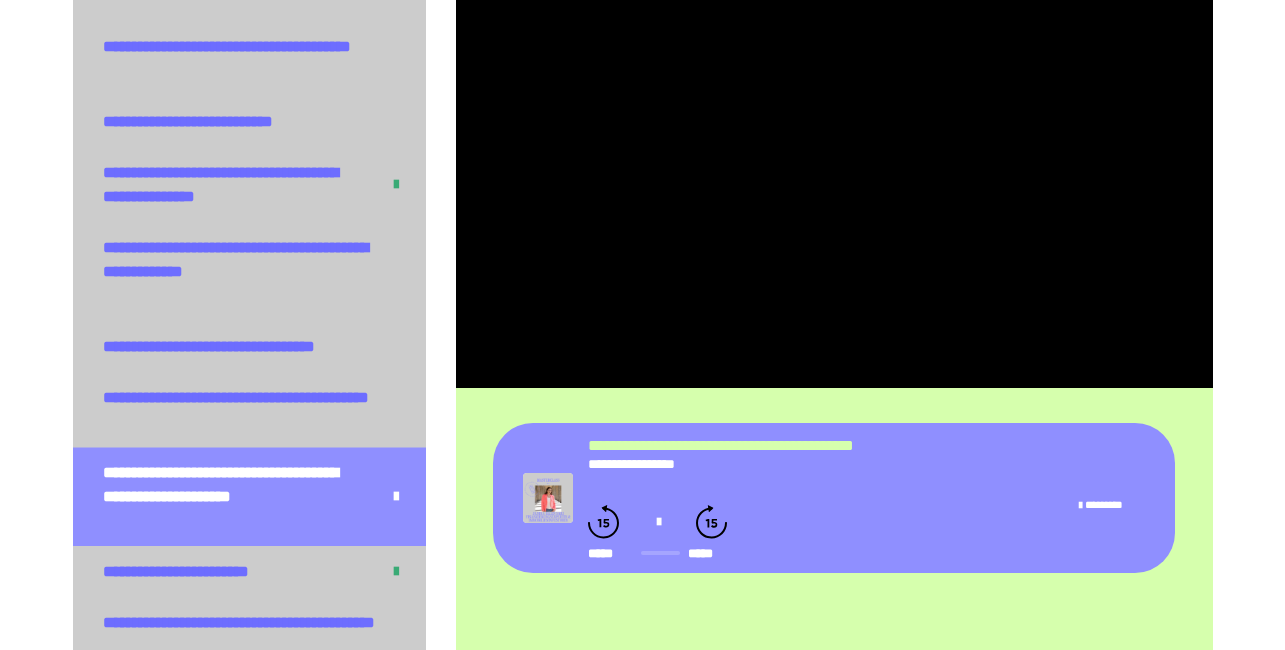 click at bounding box center [657, 522] 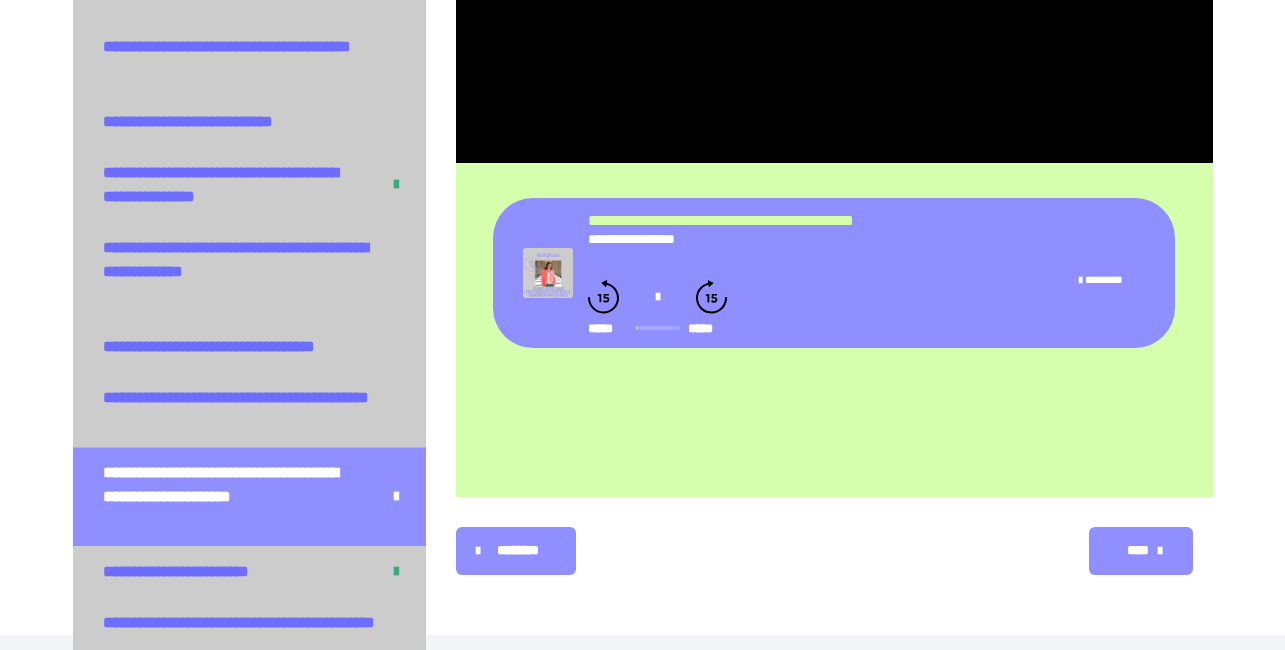 scroll, scrollTop: 841, scrollLeft: 0, axis: vertical 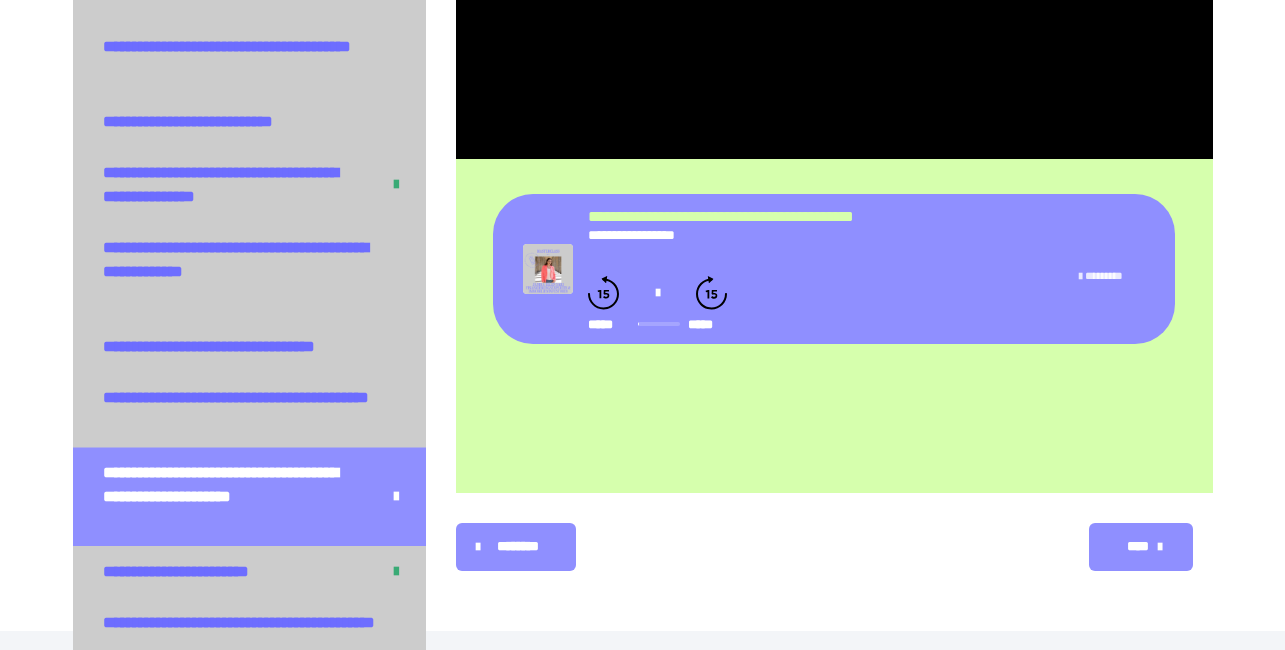 click on "***** * **" at bounding box center [1104, 275] 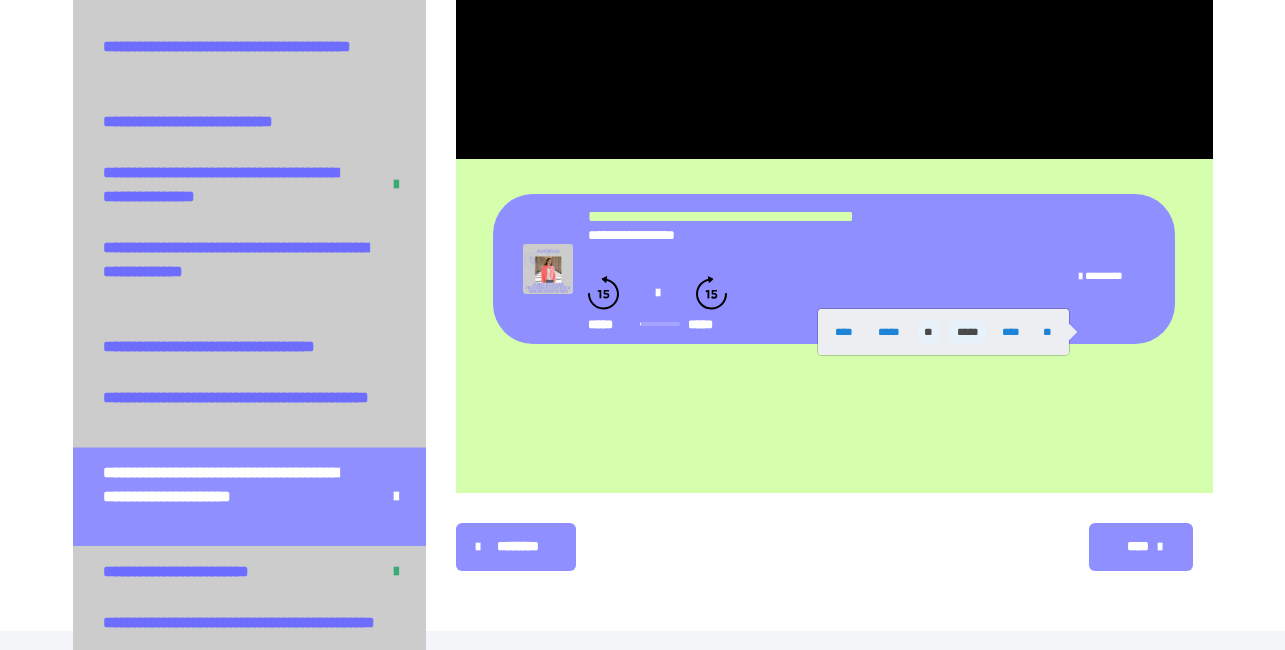 click on "*****" at bounding box center (967, 332) 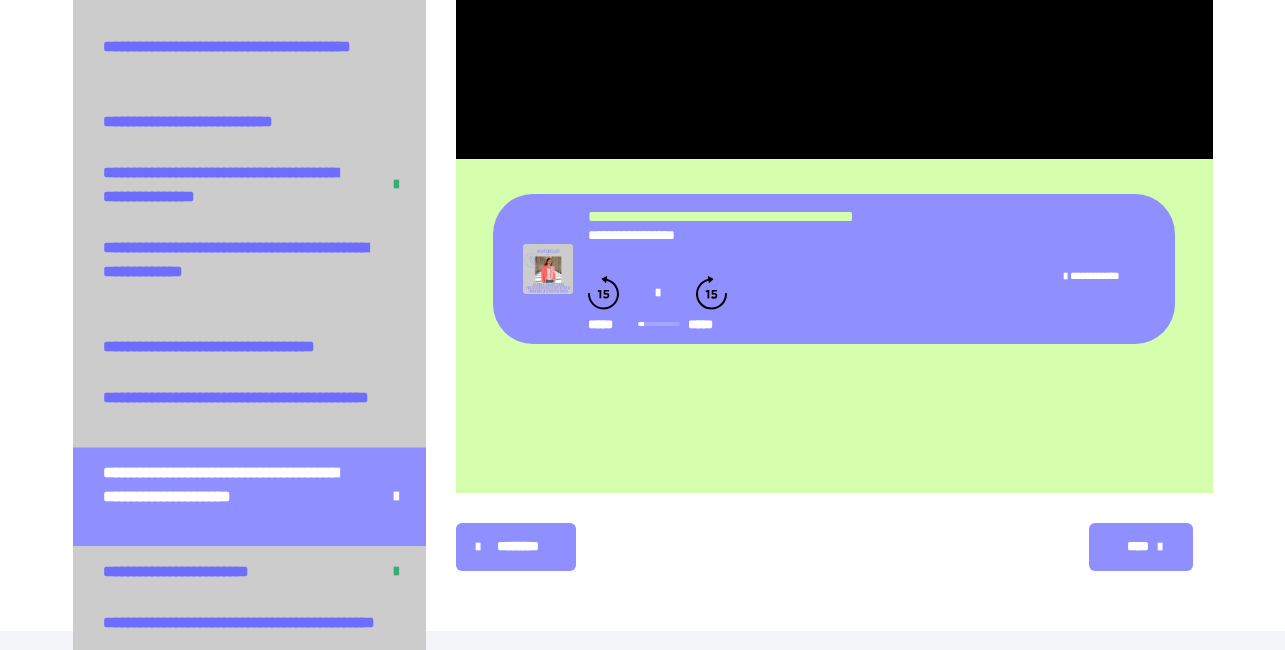 click at bounding box center [657, 293] 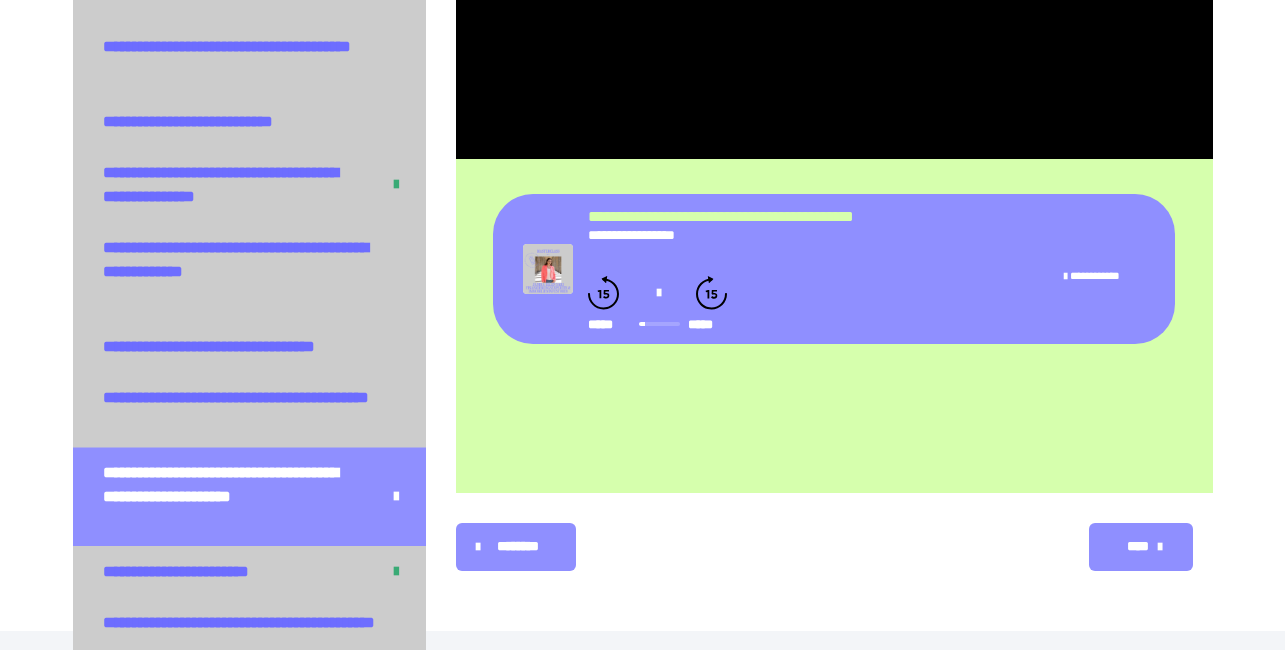 click at bounding box center [657, 293] 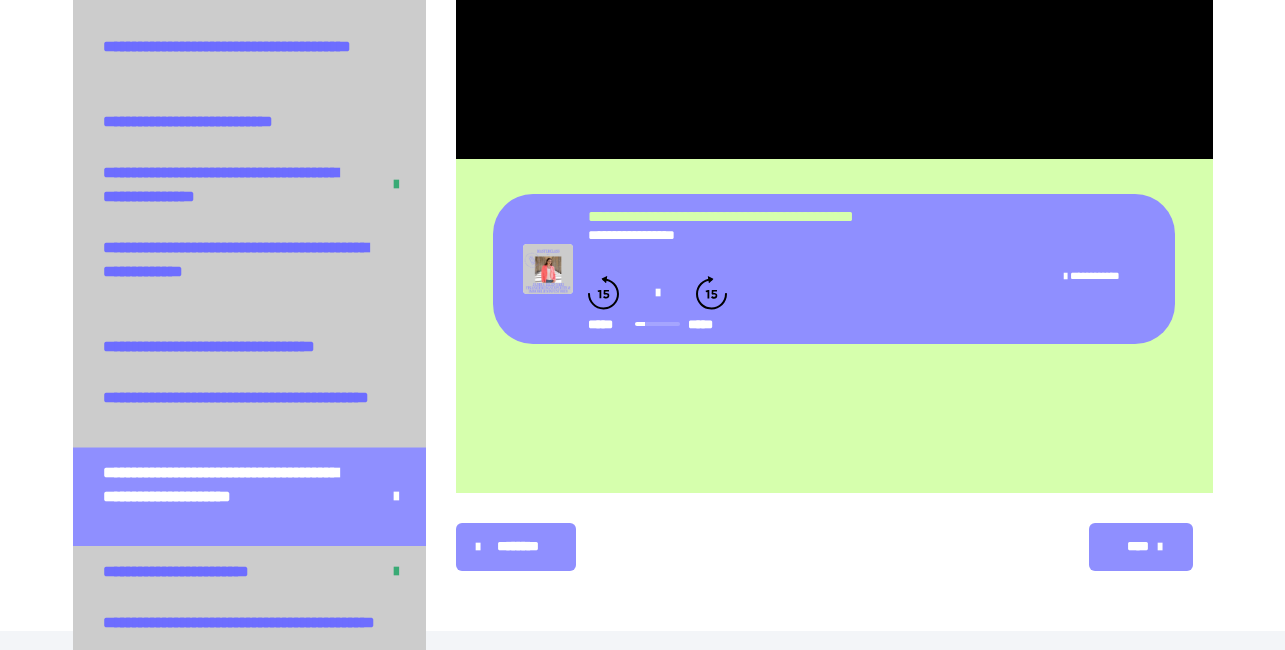 click 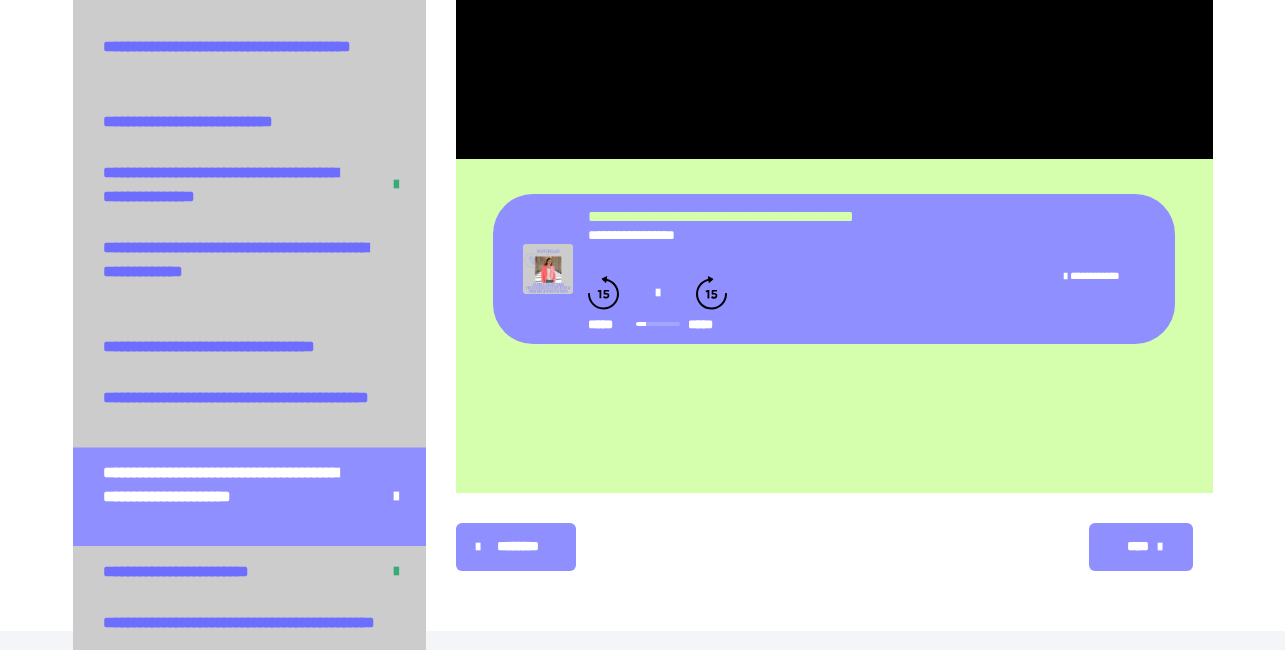 click 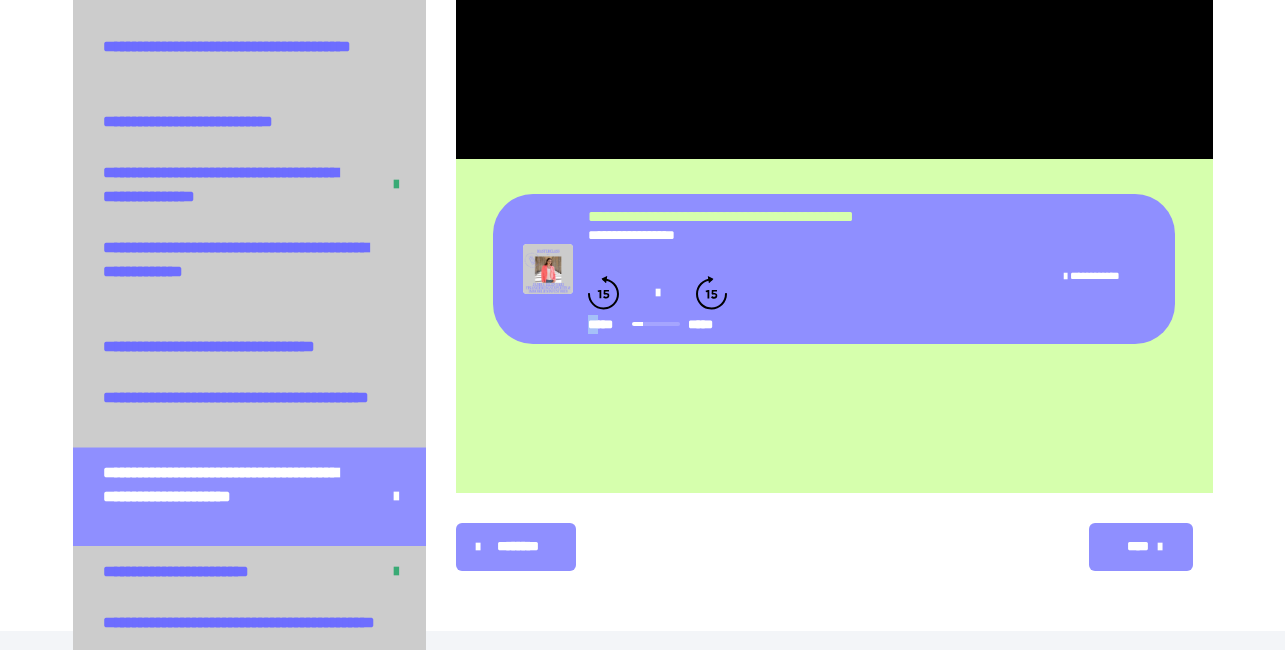 click 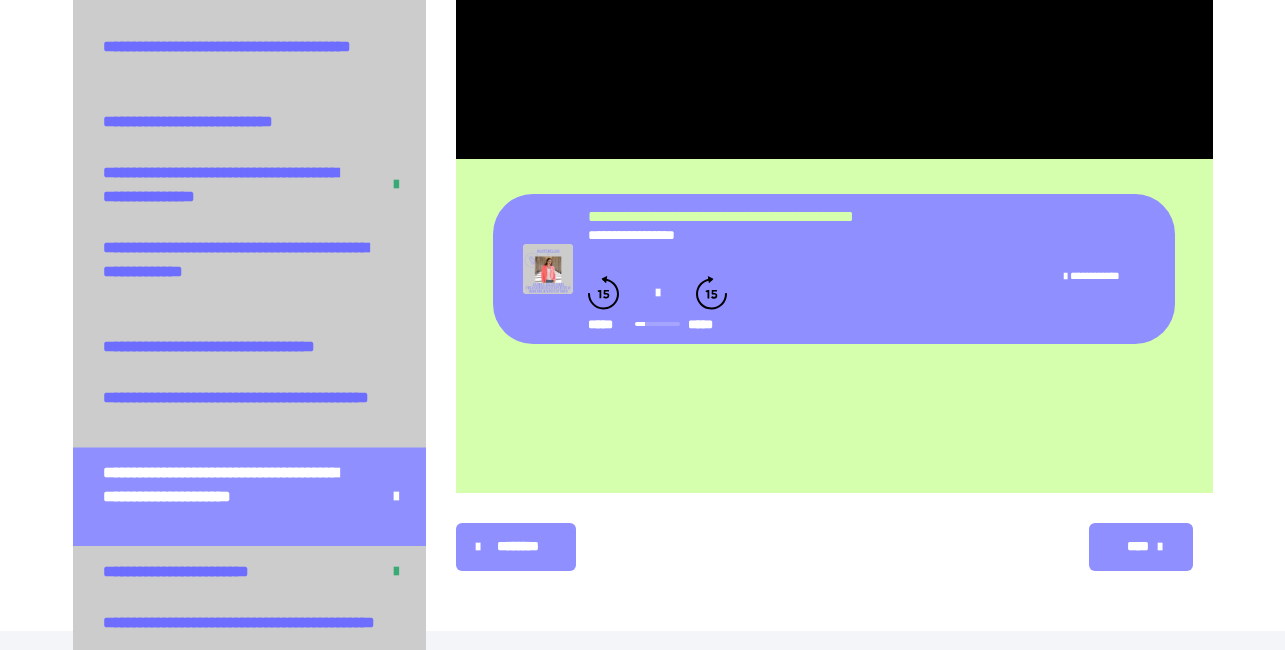 click 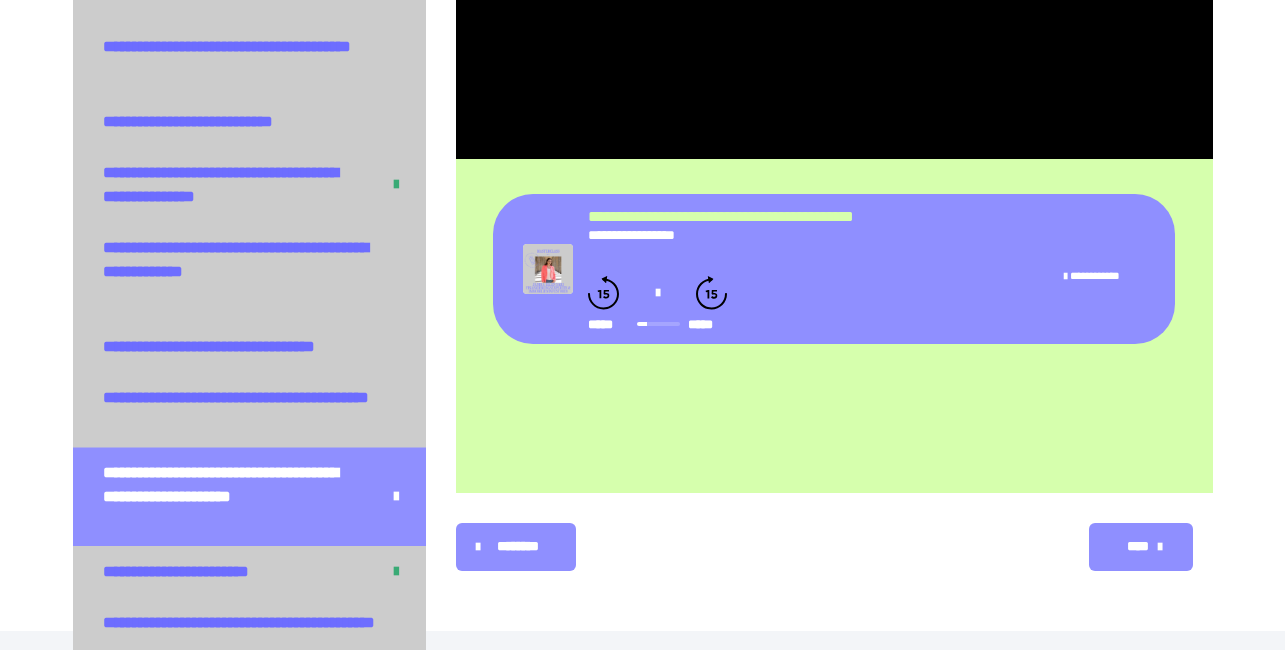 click 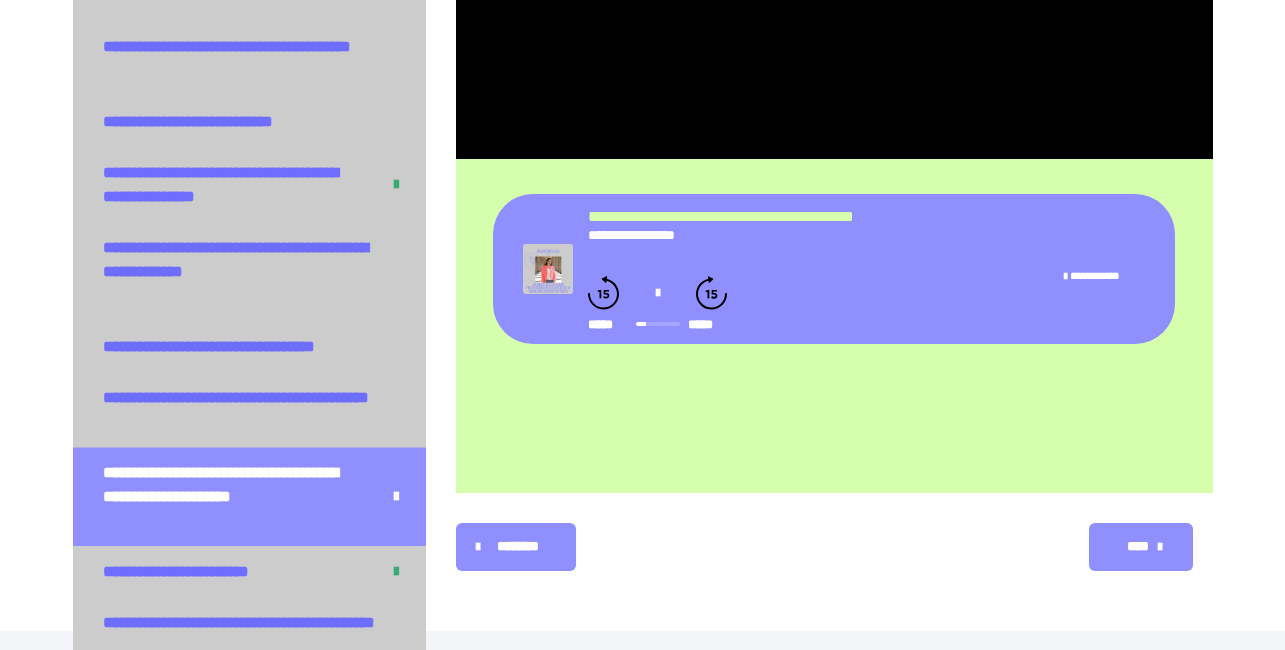 click 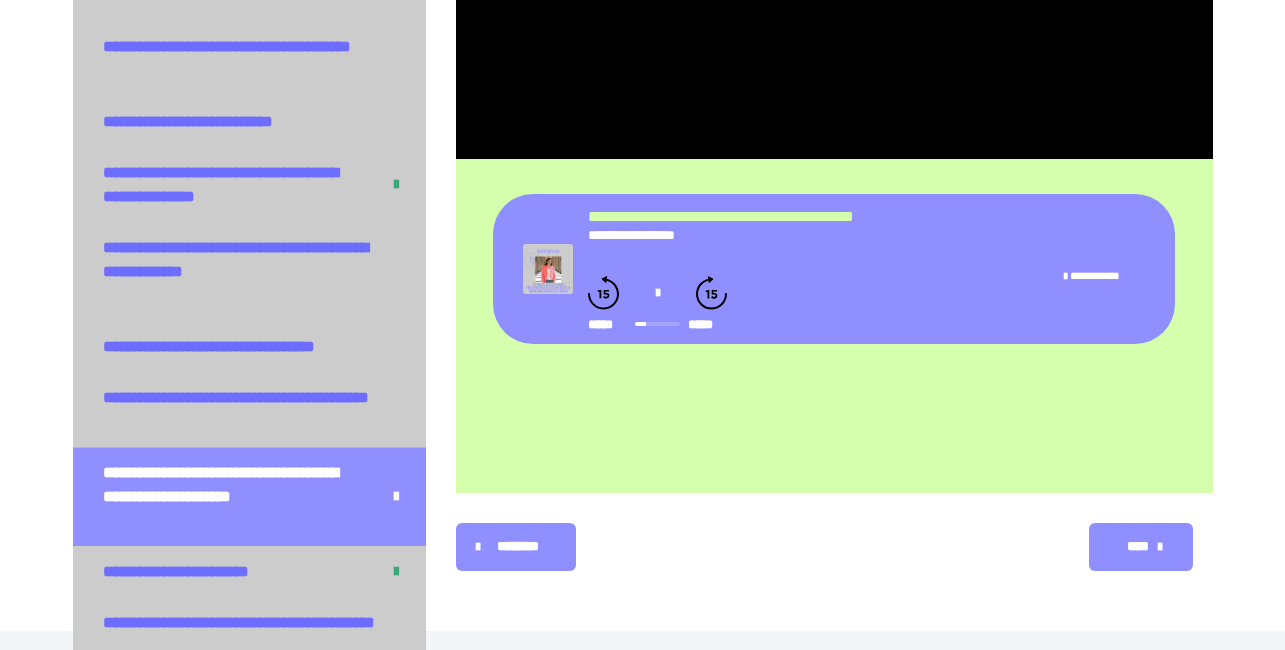 click 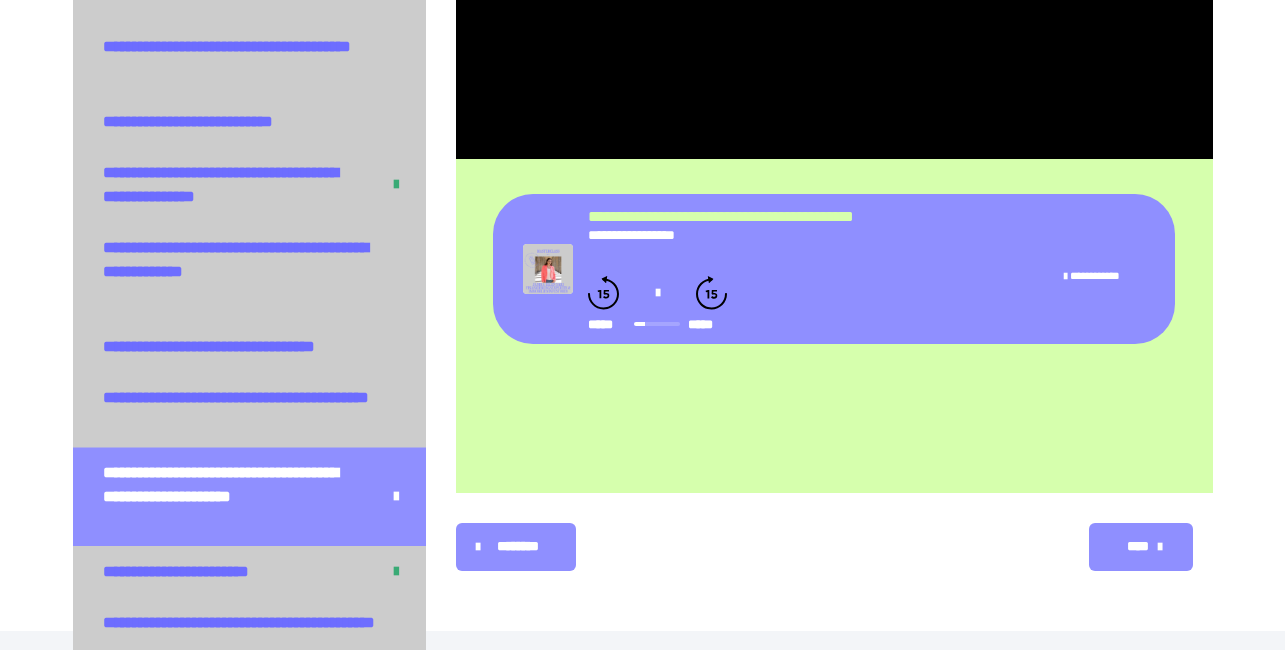click 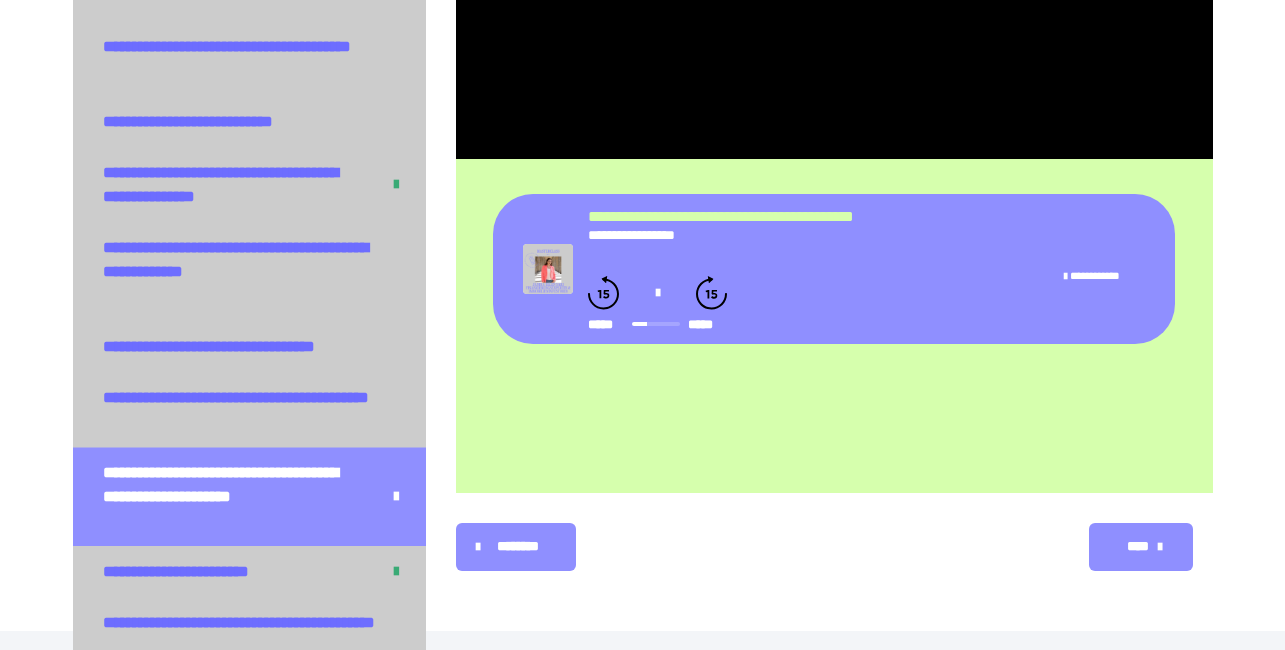 click 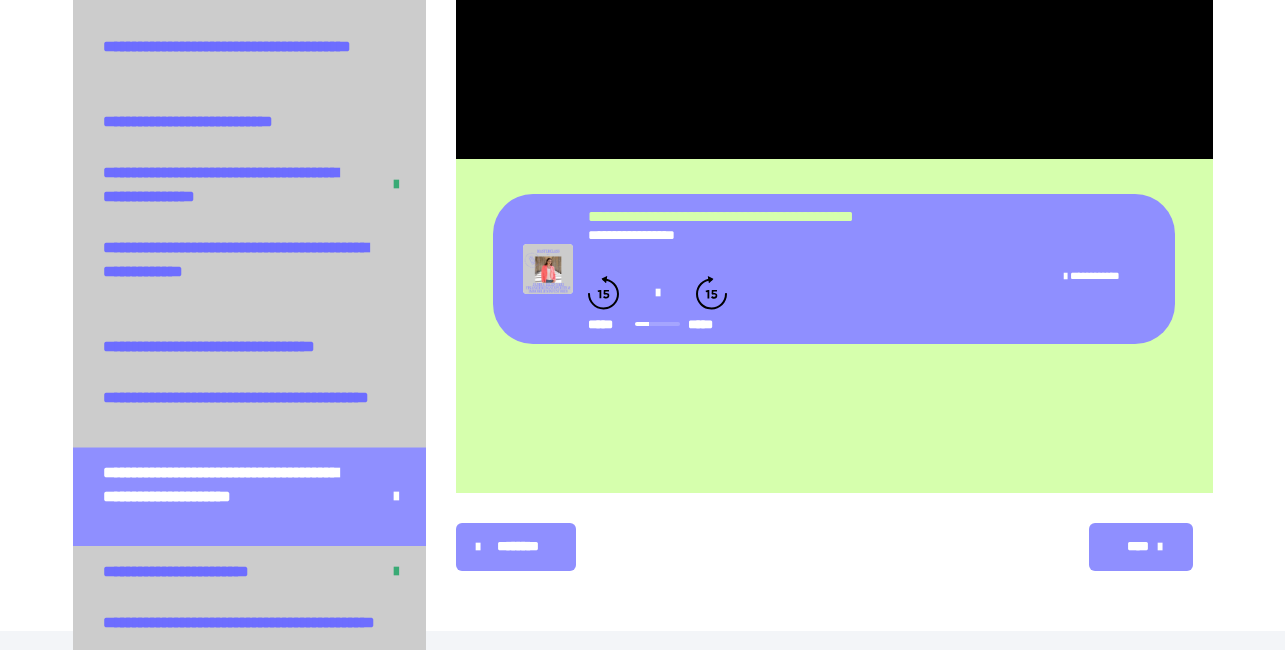 click 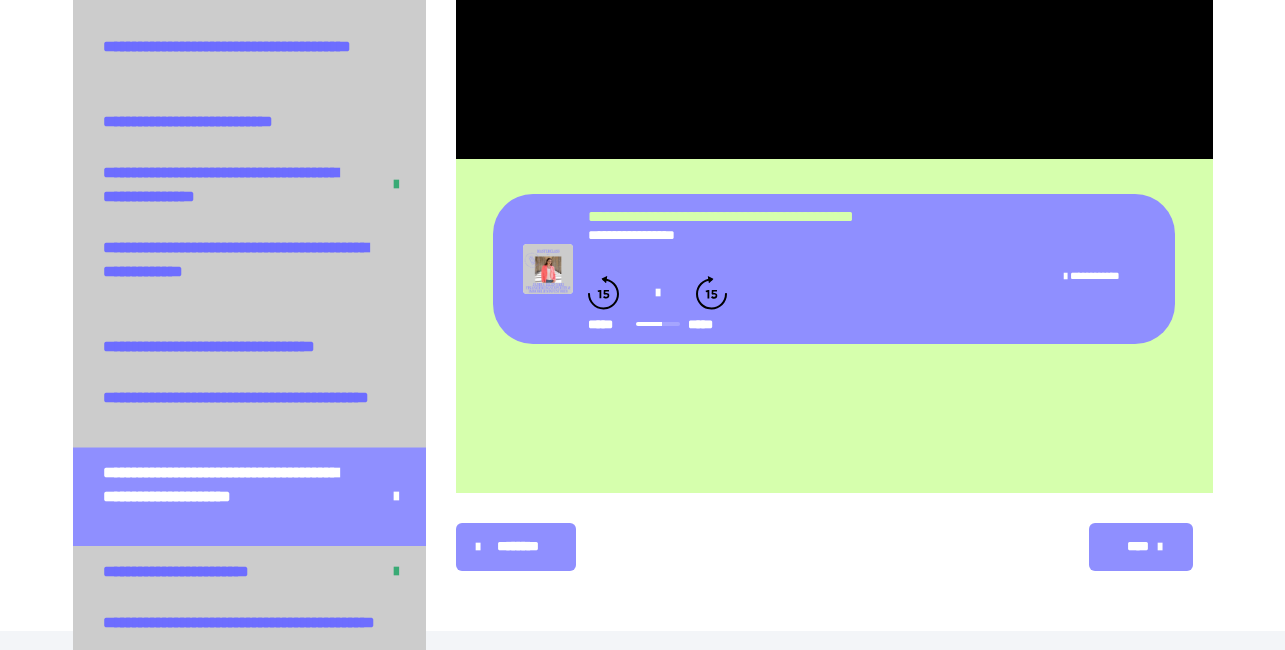 click 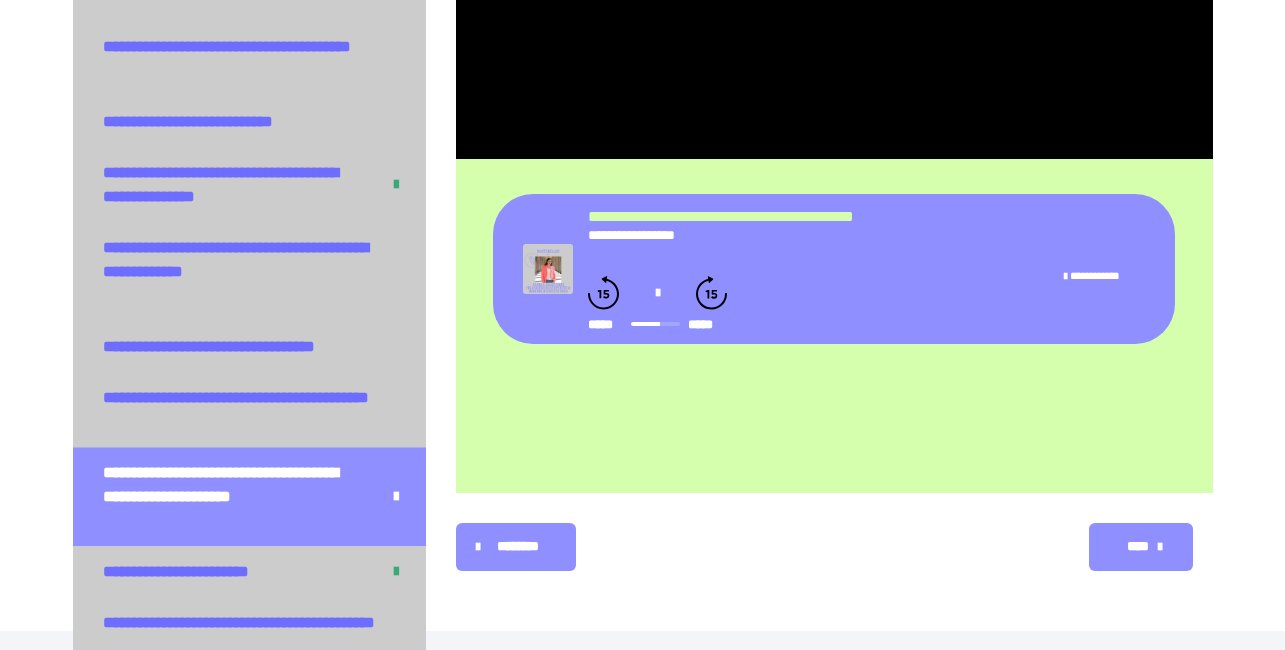 click 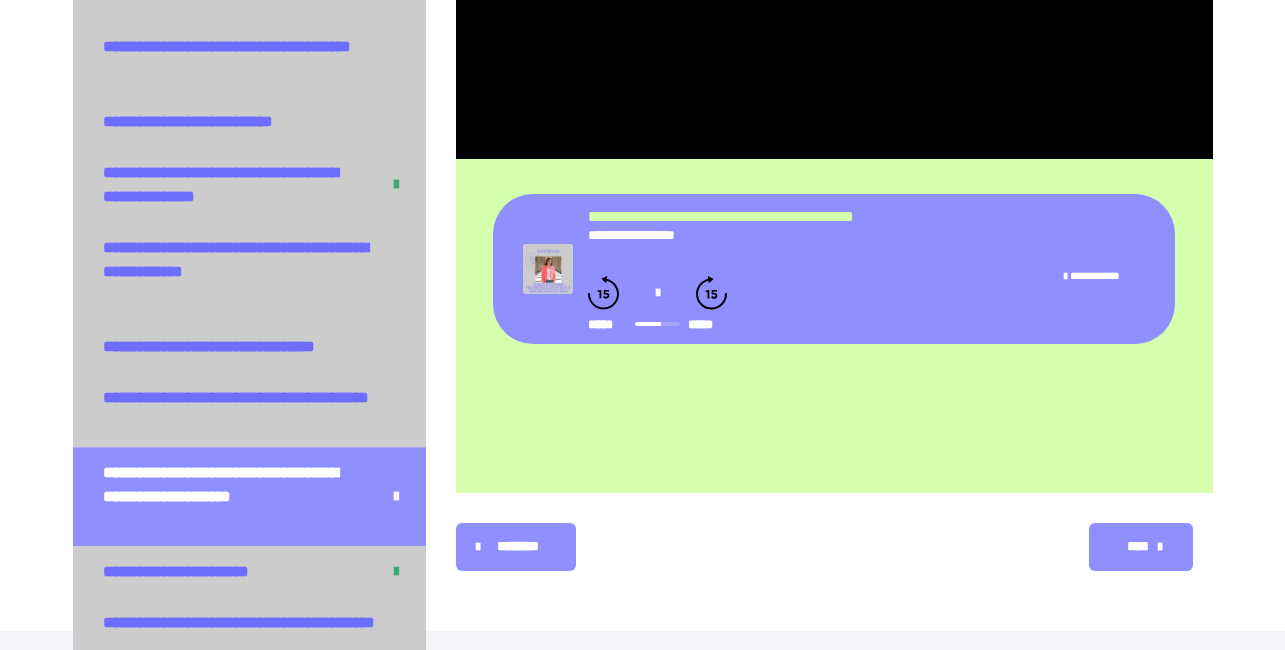 click 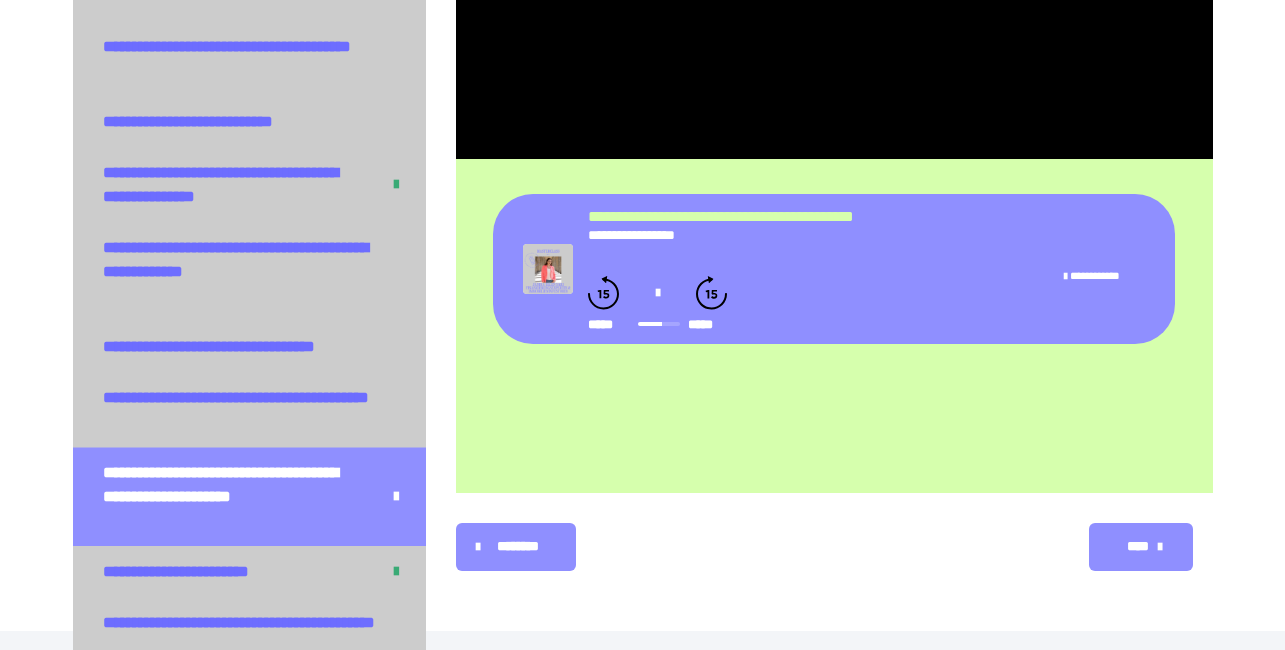 click 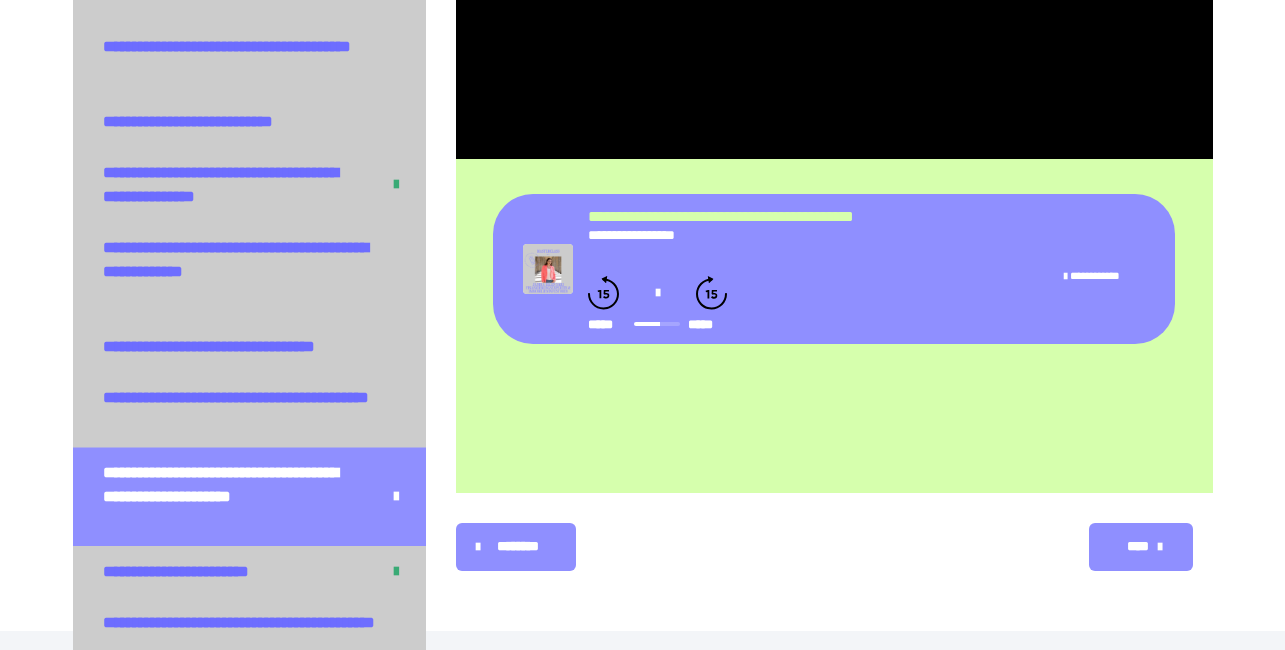click 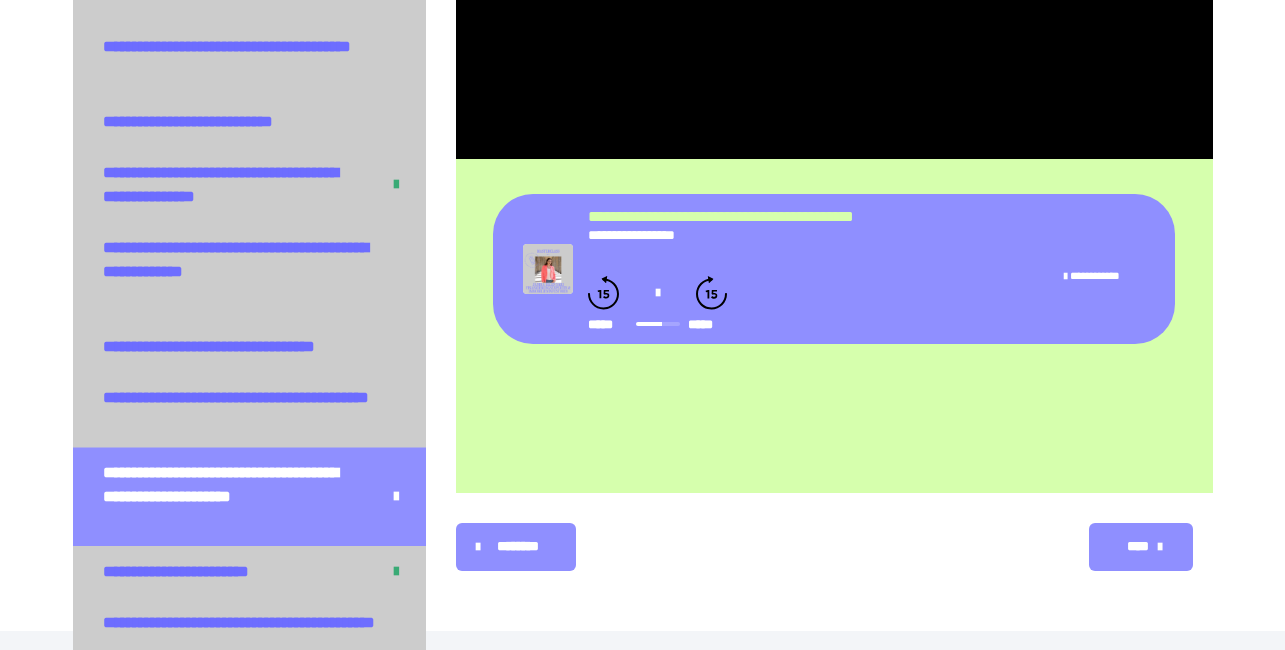 click at bounding box center (657, 293) 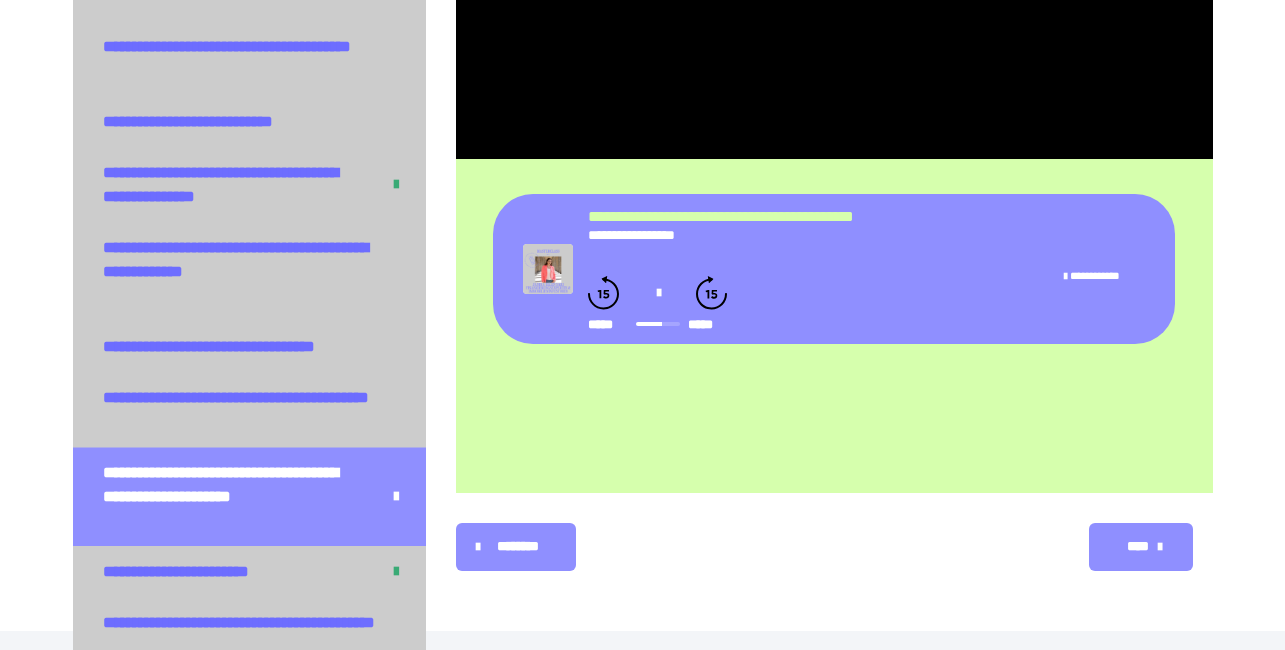 click at bounding box center [657, 293] 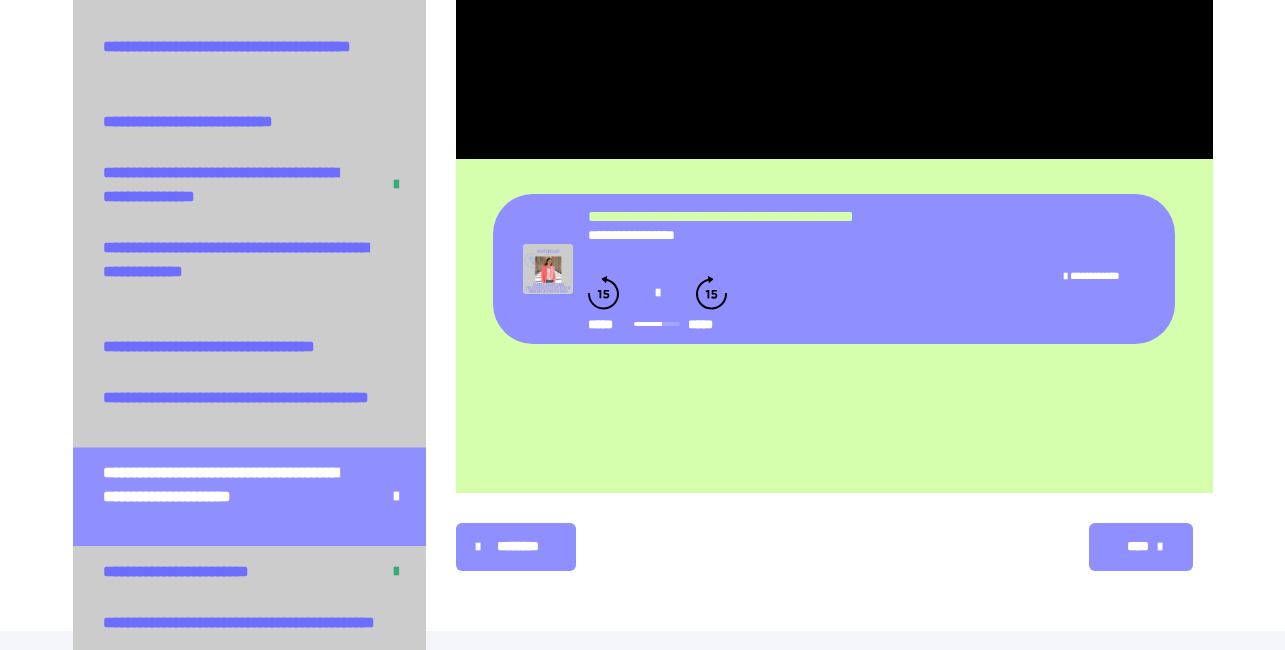 click 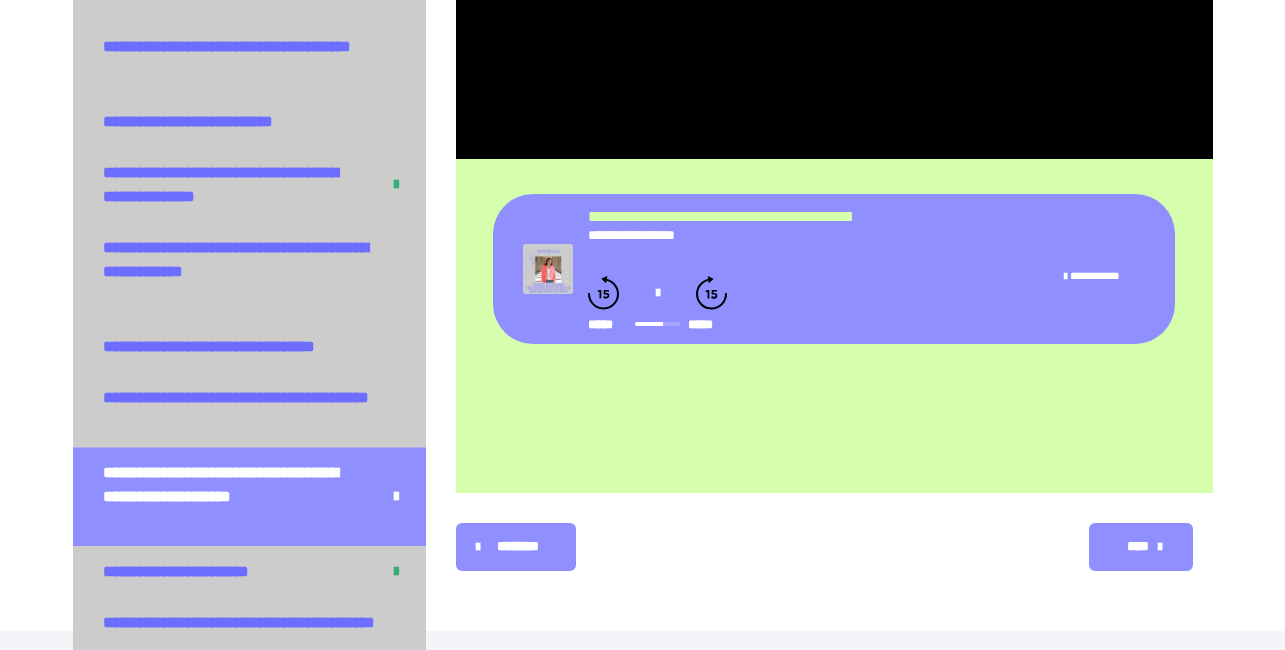 click 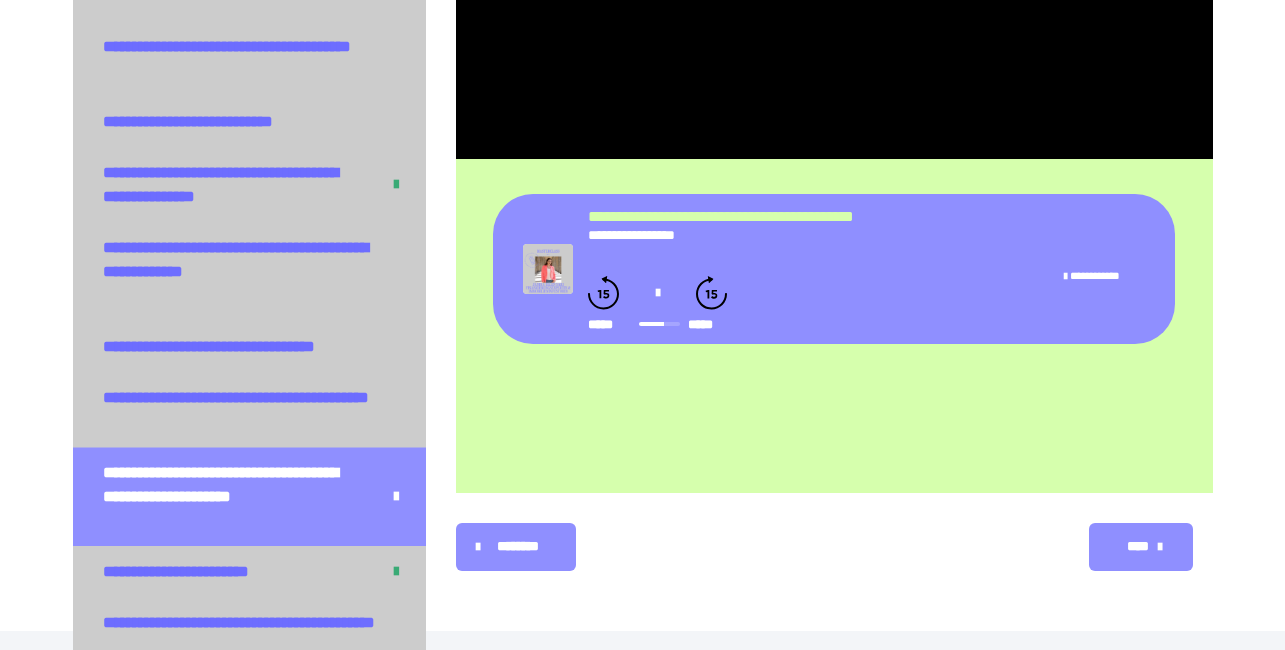 click 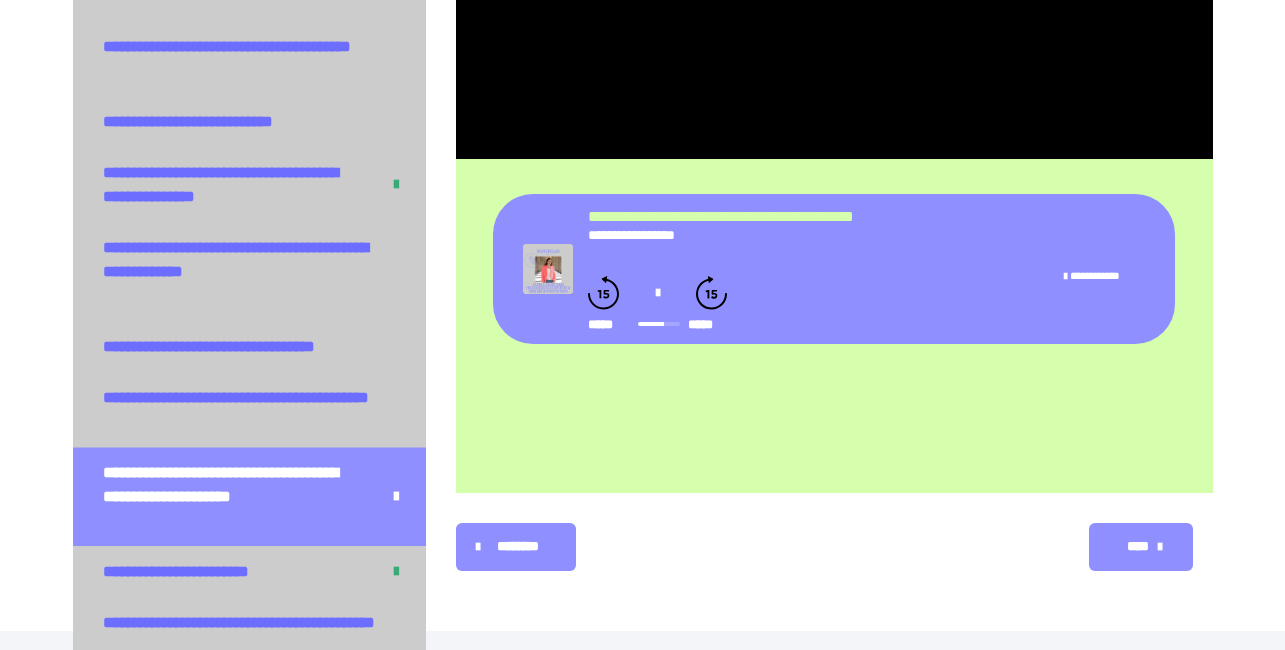 click 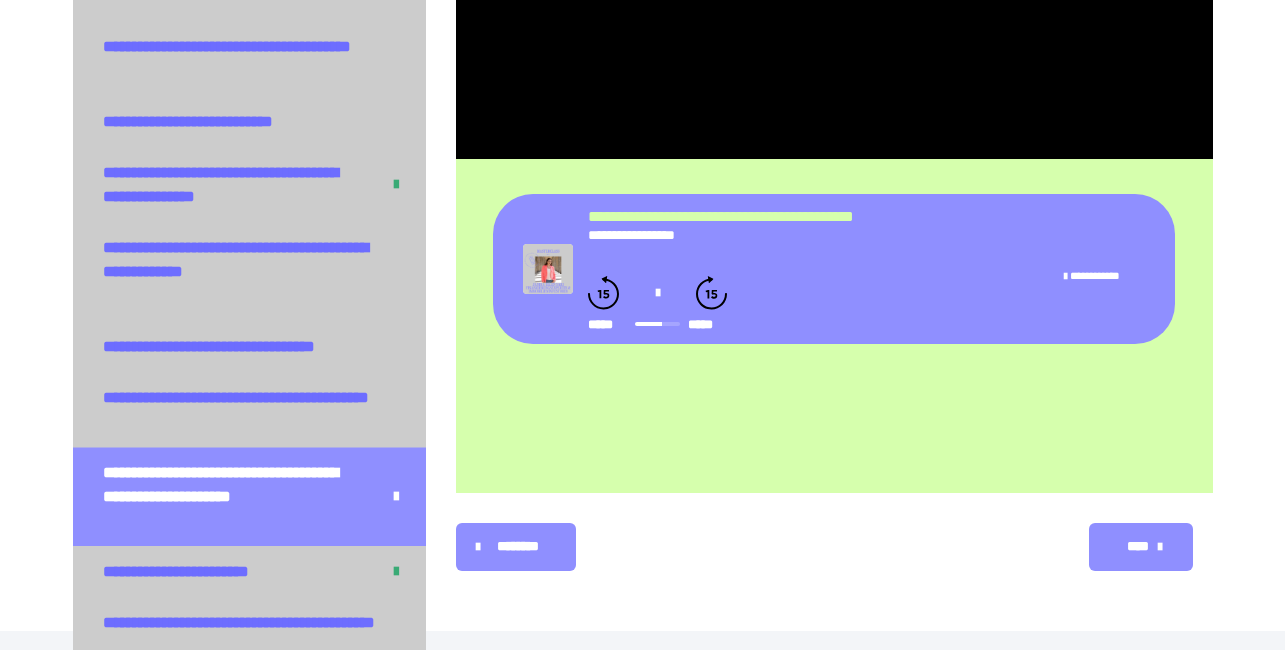 click 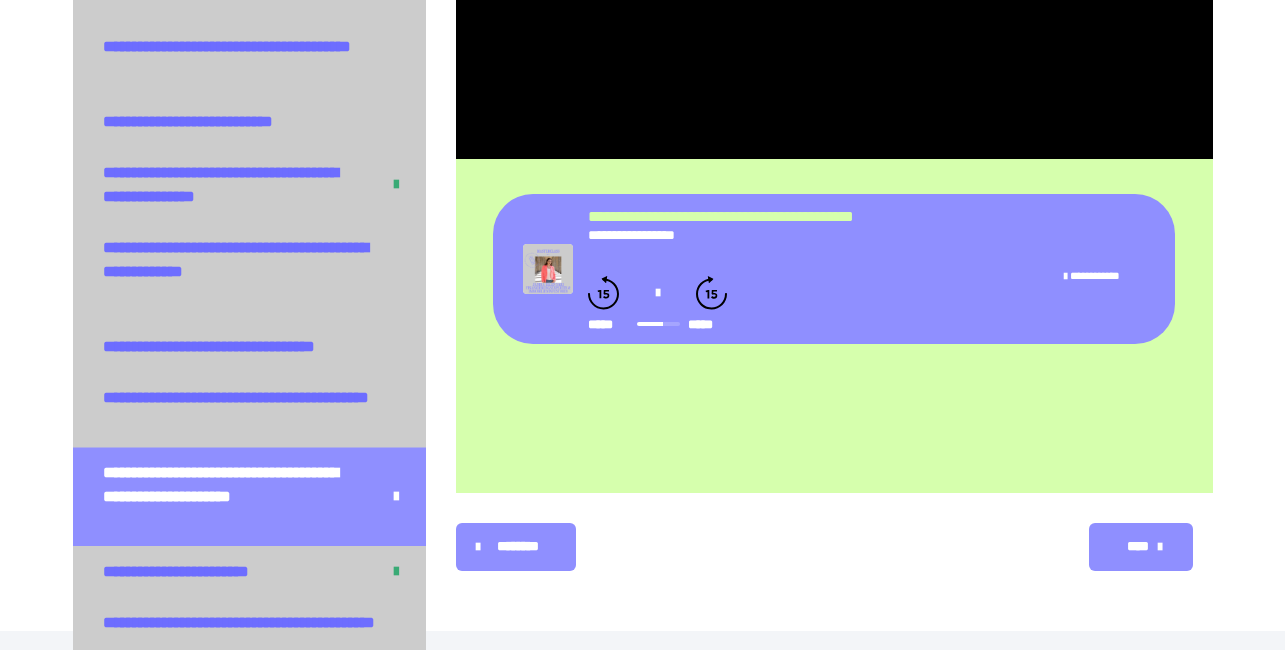 click at bounding box center (657, 293) 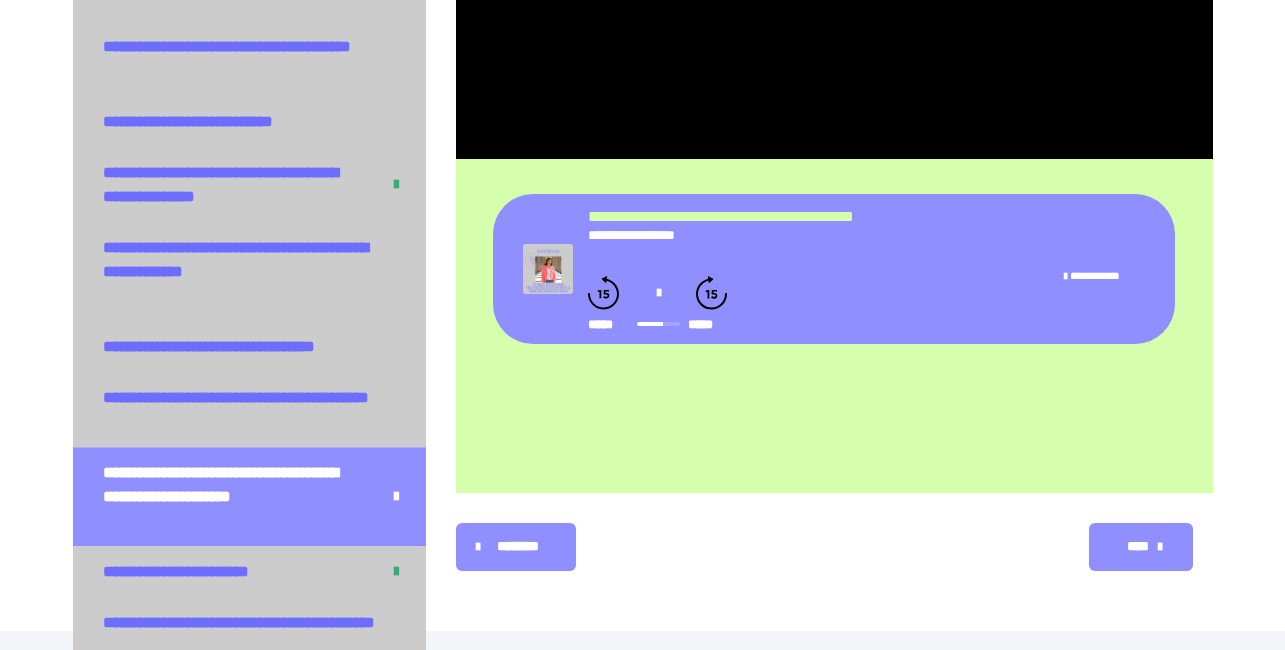 click at bounding box center [657, 293] 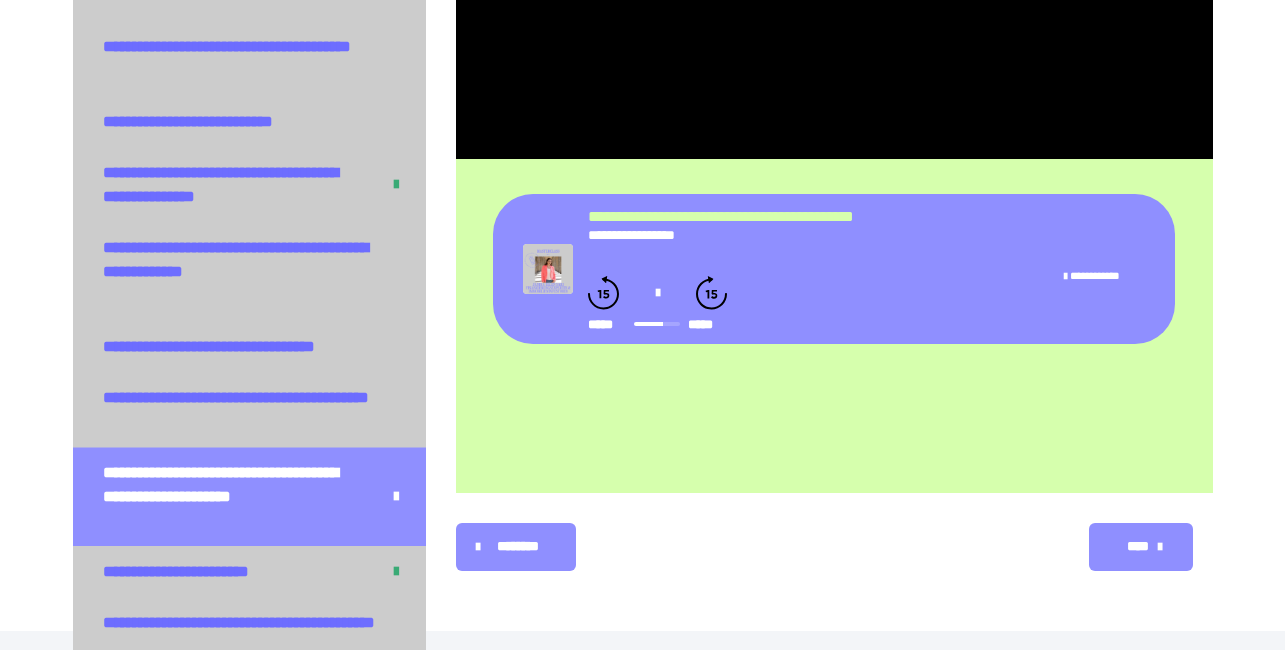 click 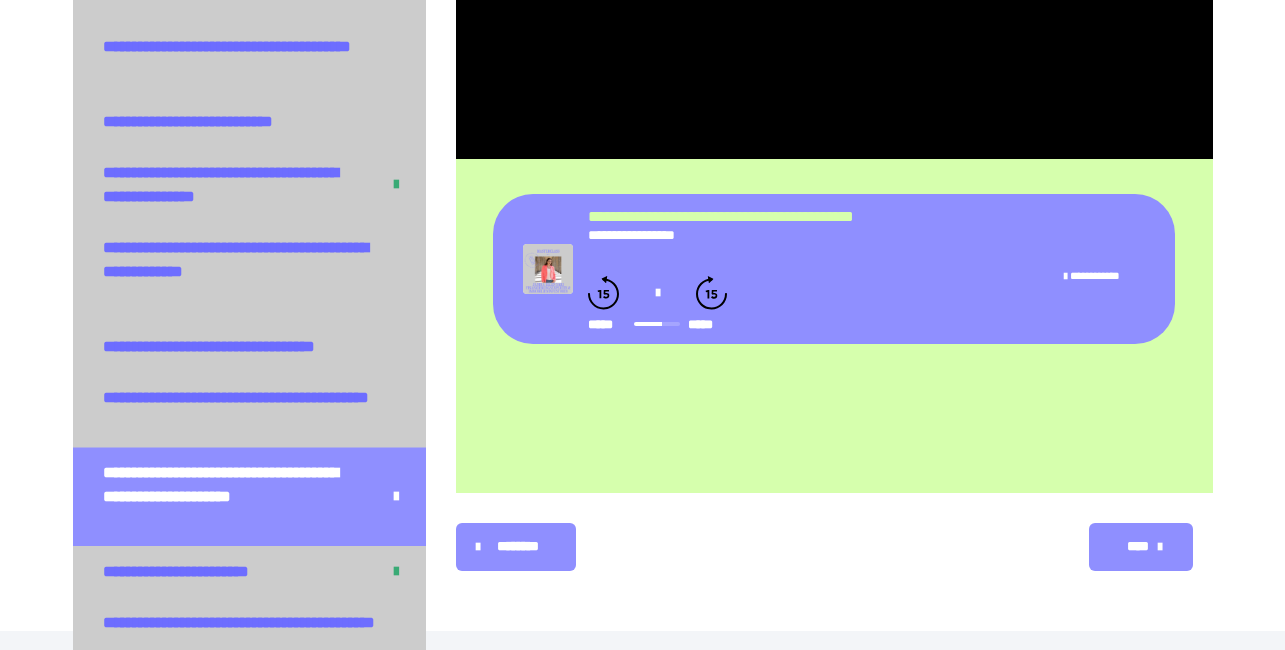 click 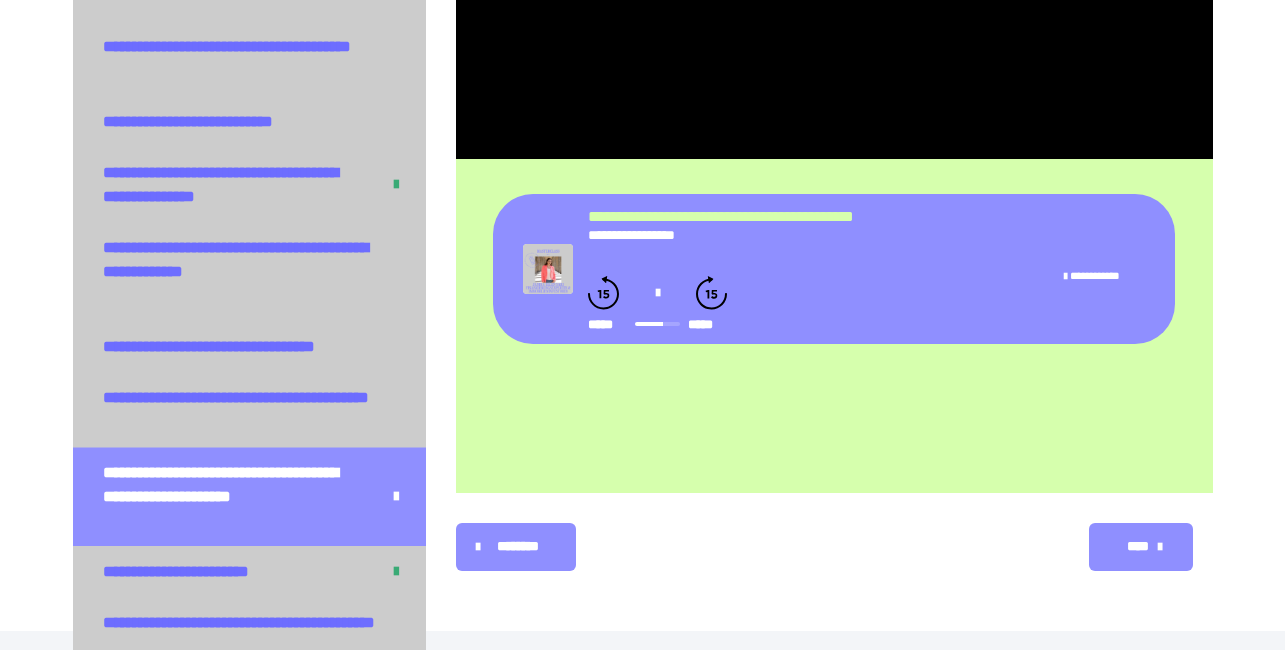 click 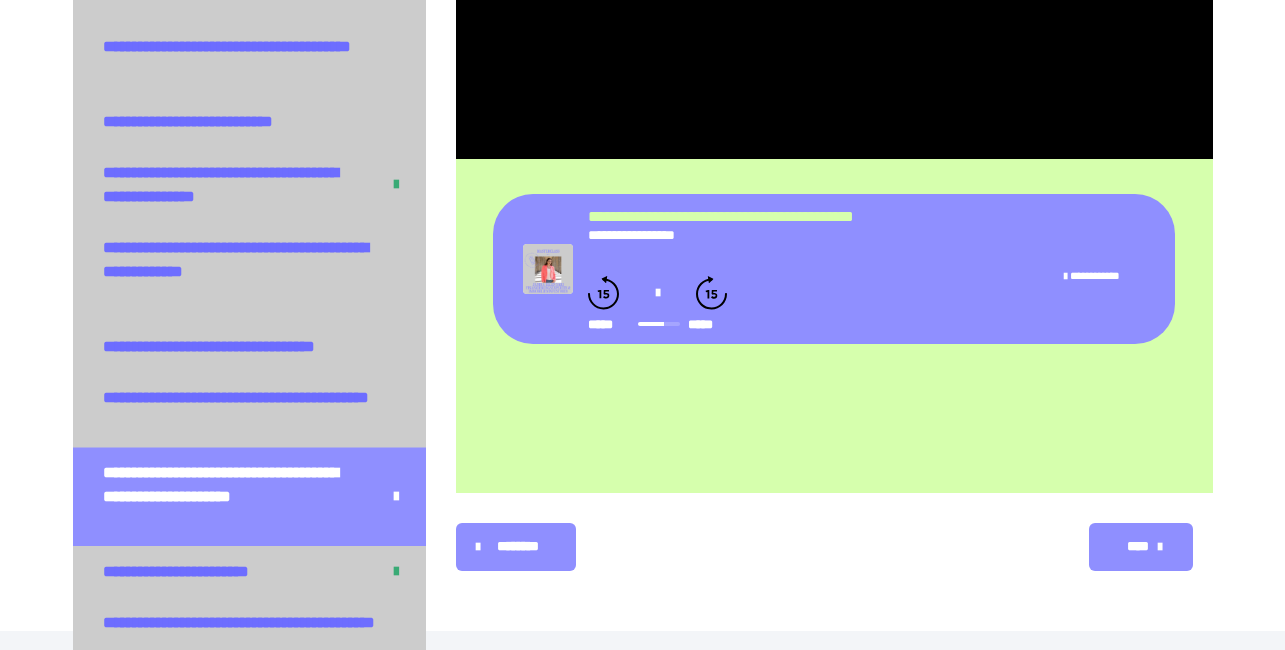 click 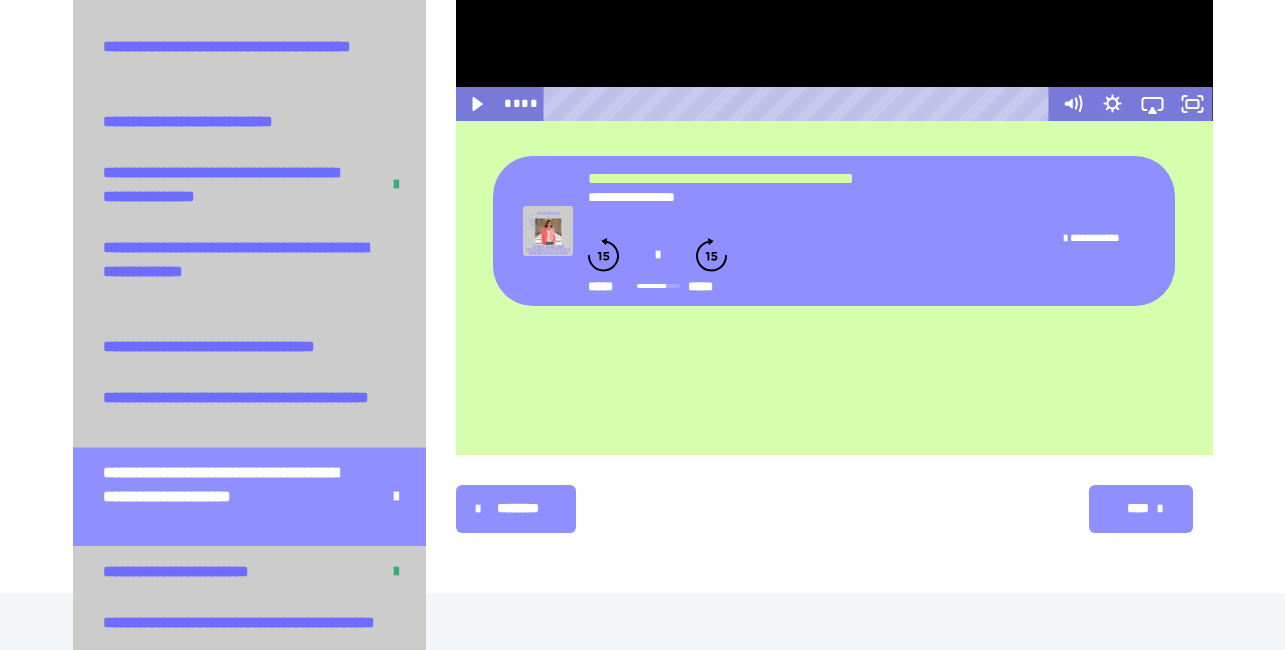 scroll, scrollTop: 879, scrollLeft: 0, axis: vertical 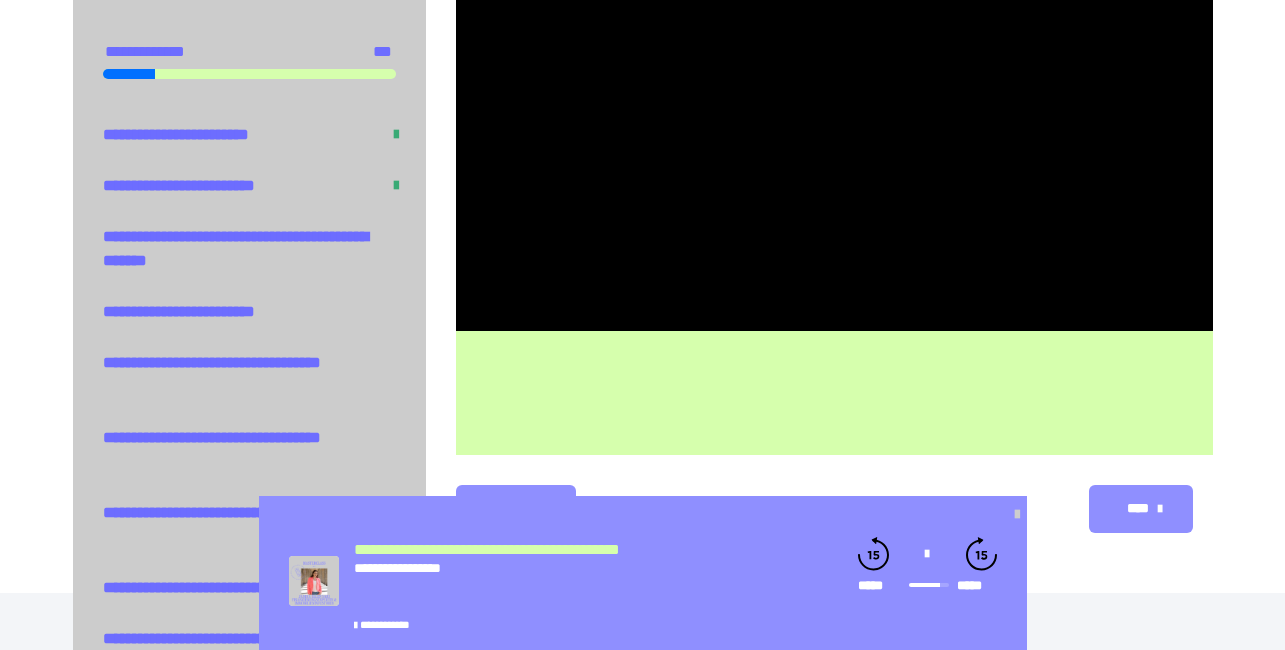 click 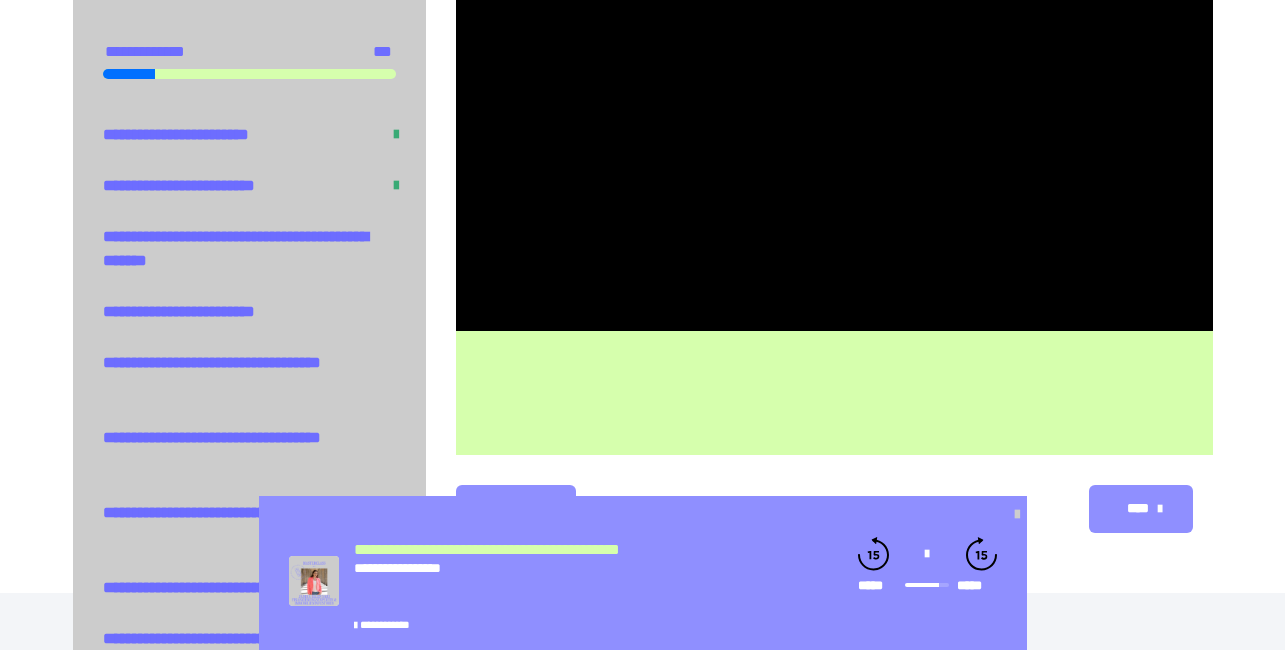 click 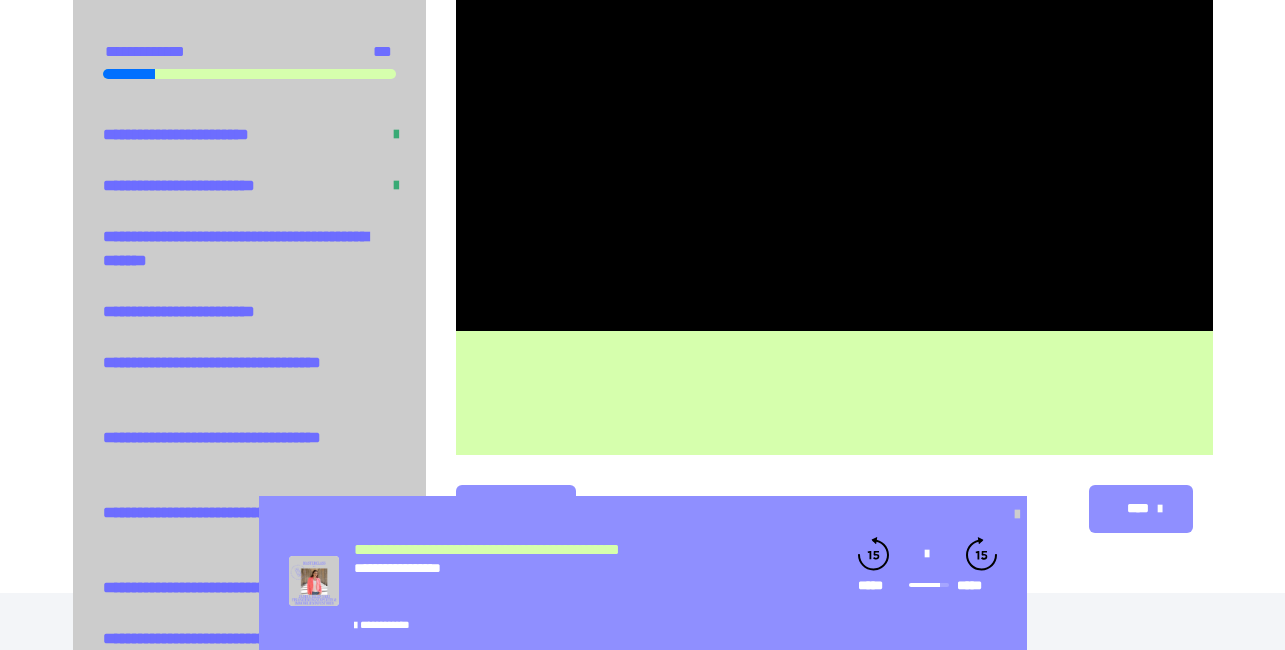 click 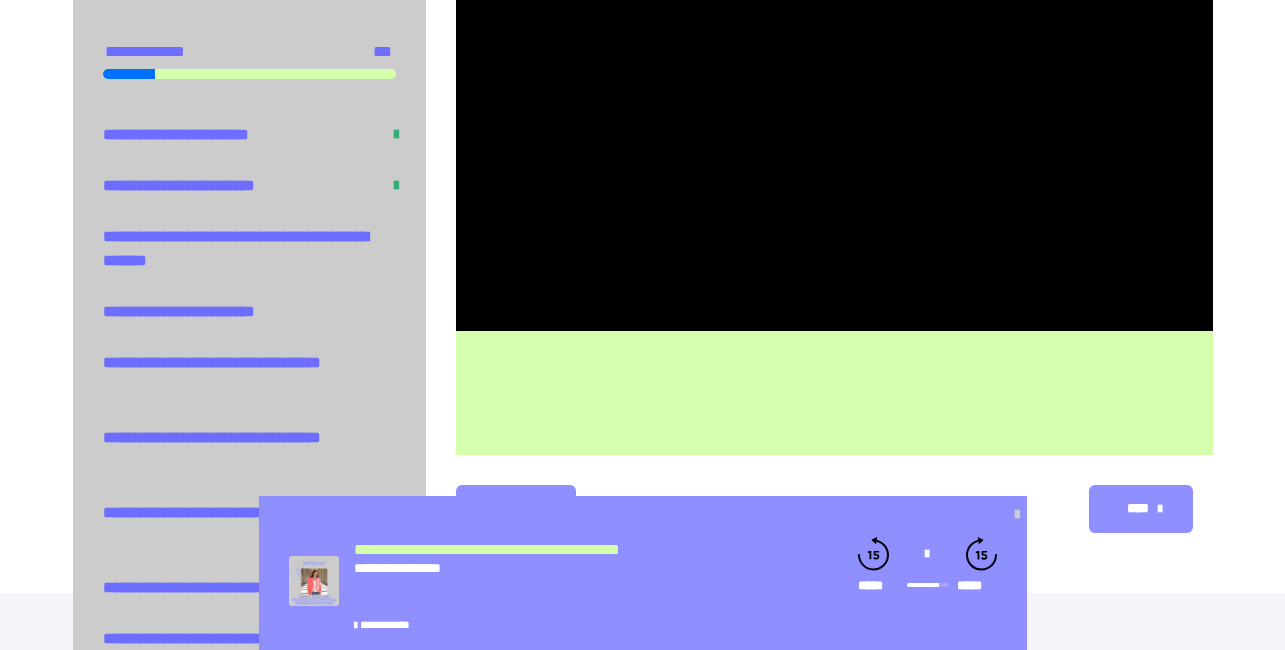 click 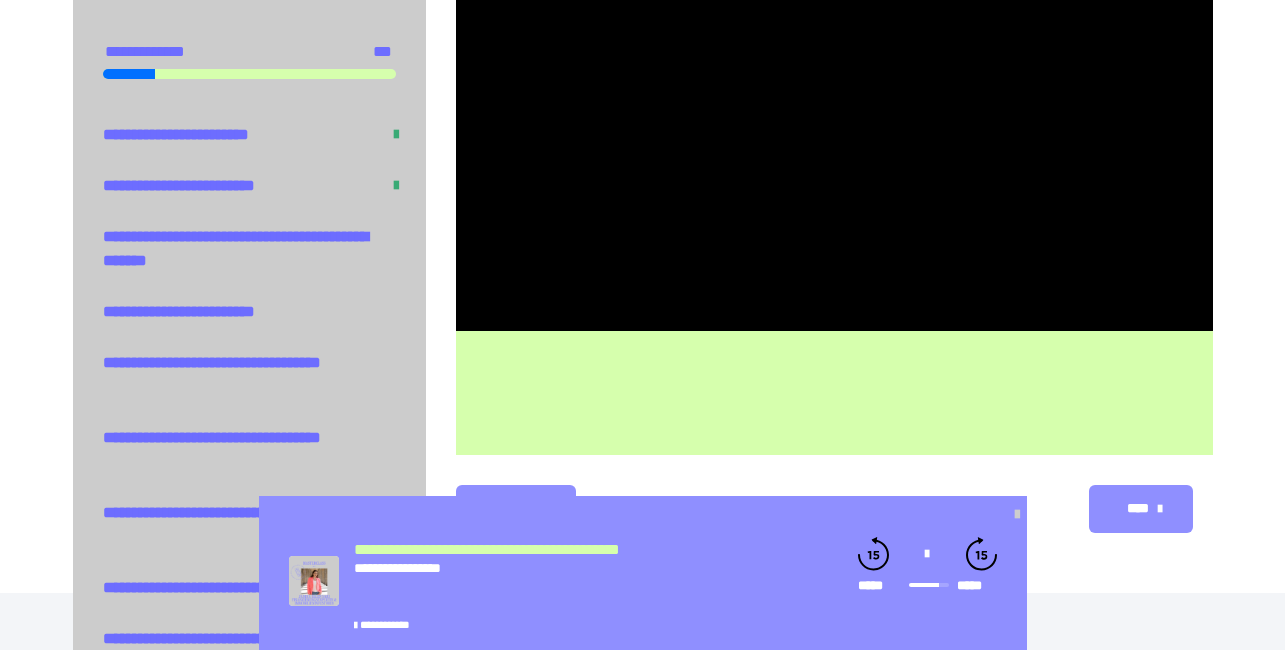click 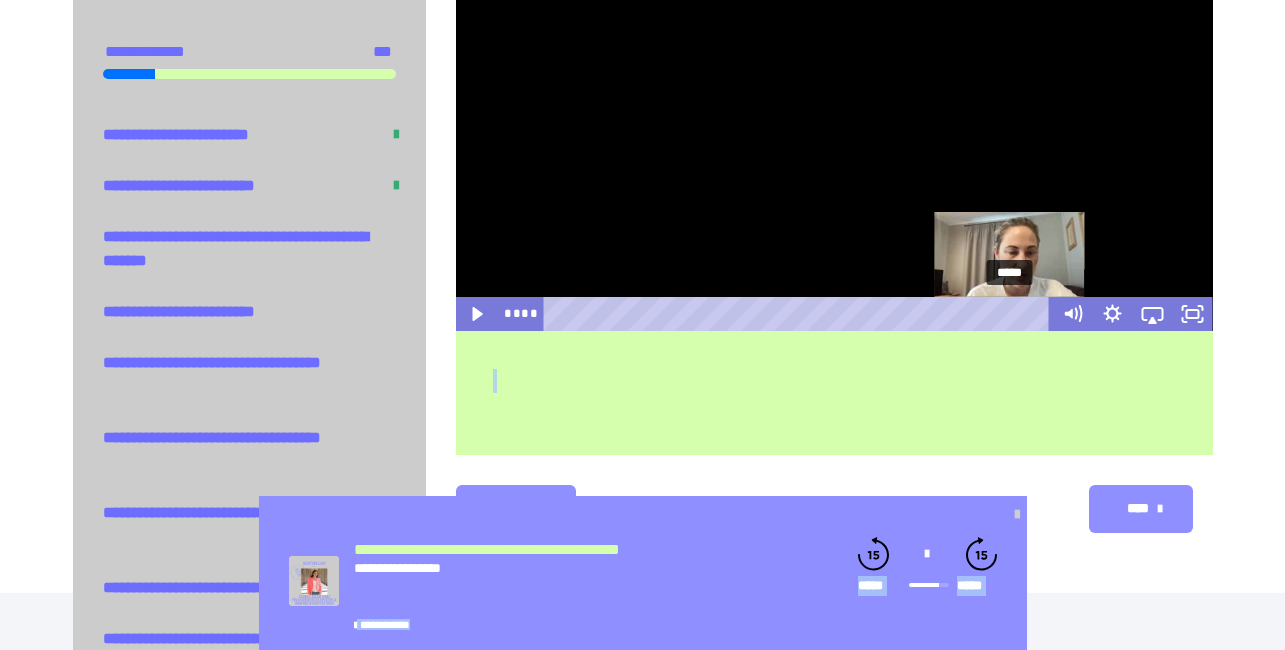click on "**********" at bounding box center [834, 93] 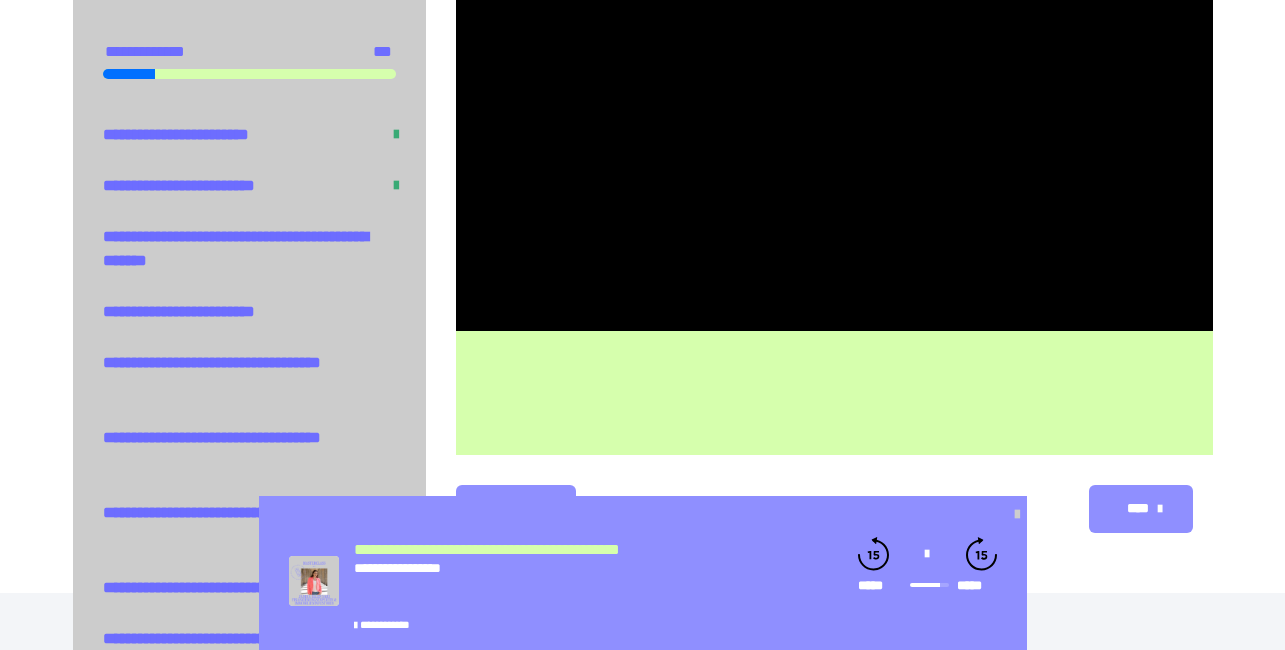 click on "**********" at bounding box center (642, 7) 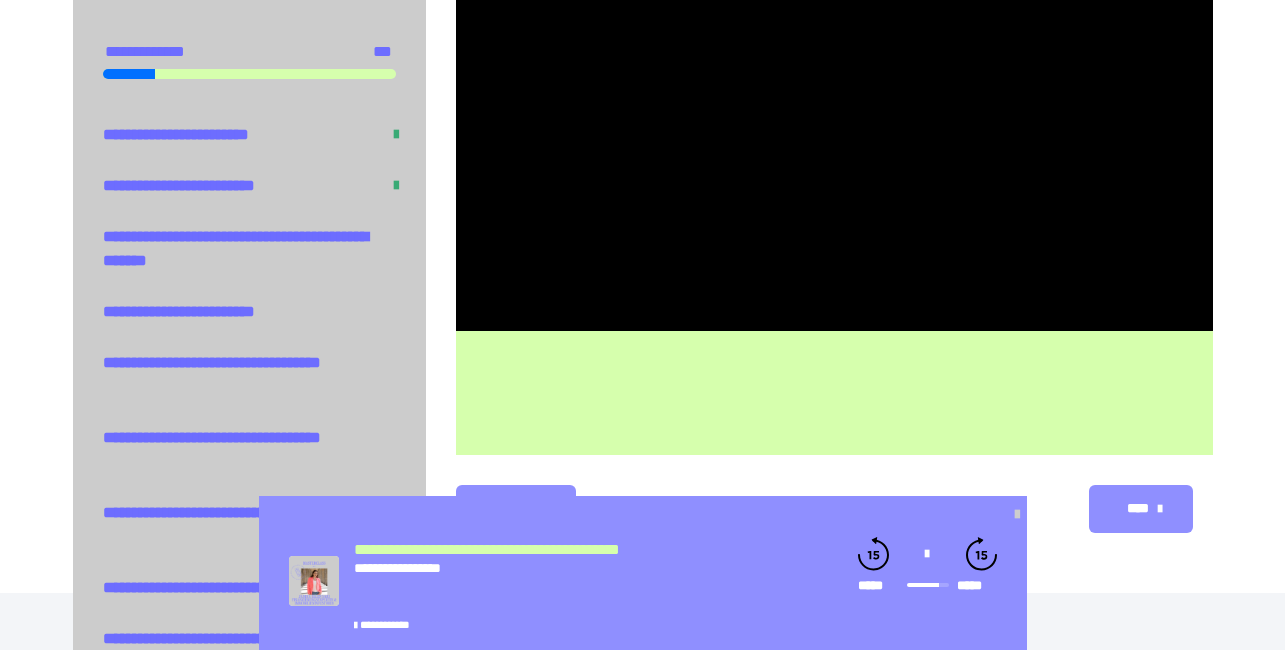 scroll, scrollTop: 669, scrollLeft: 0, axis: vertical 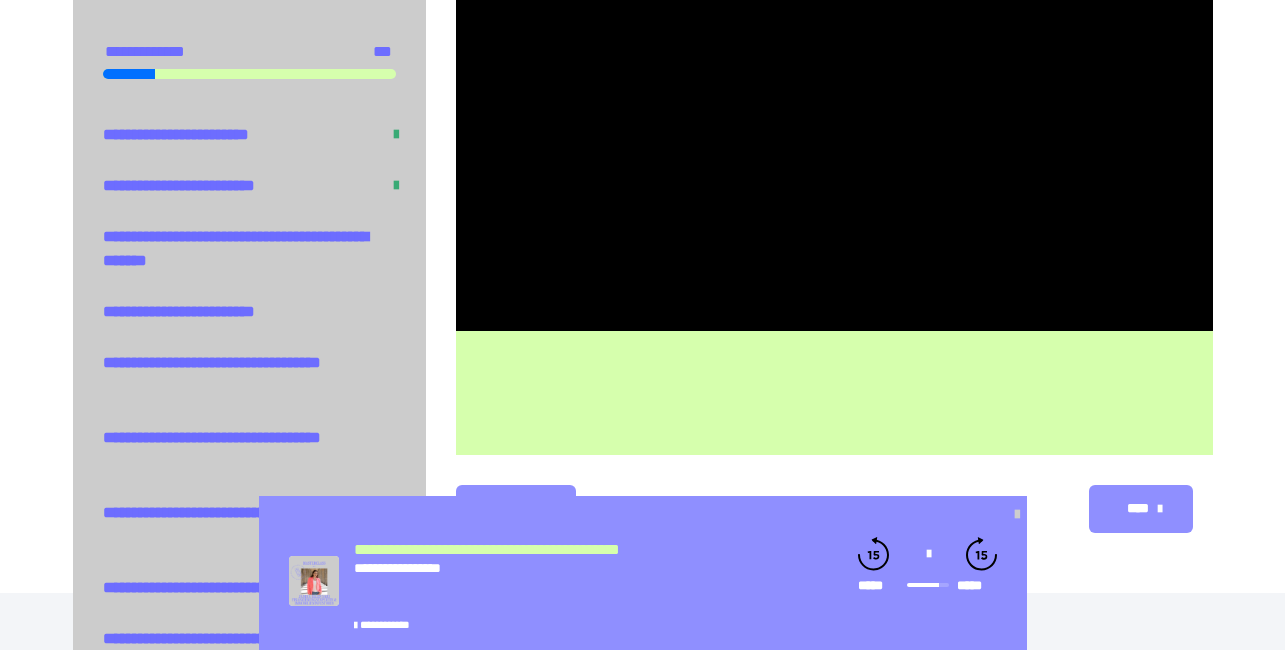 click at bounding box center [927, 554] 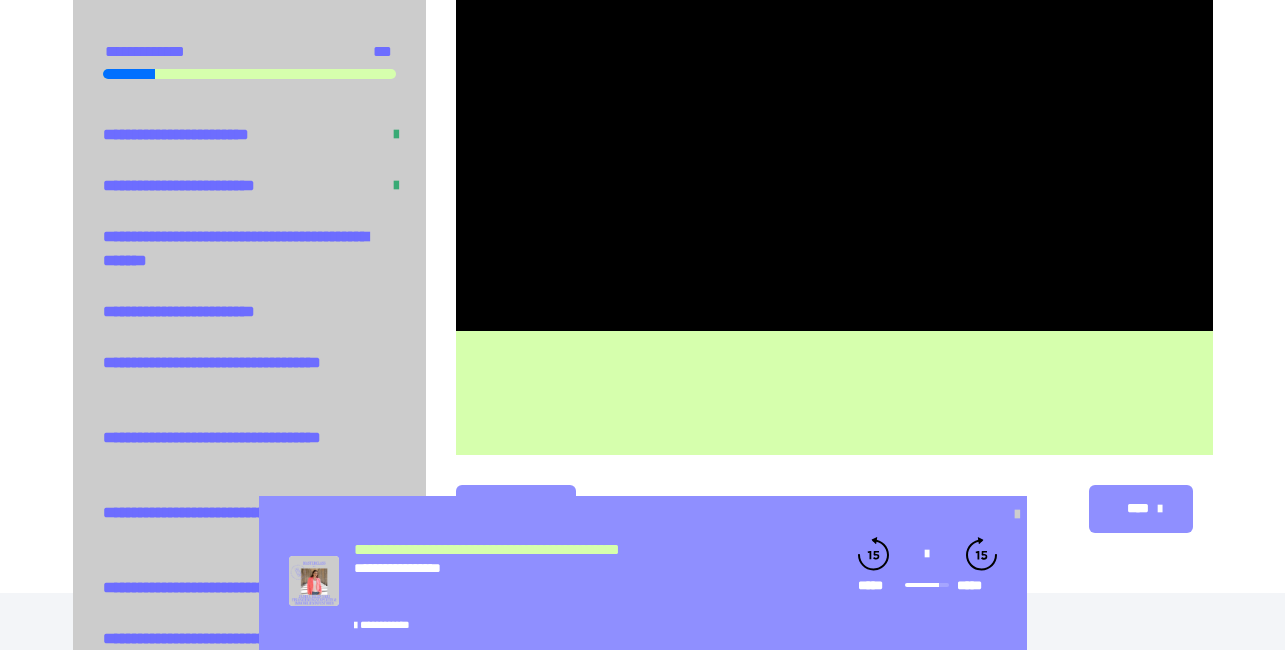scroll, scrollTop: 669, scrollLeft: 0, axis: vertical 